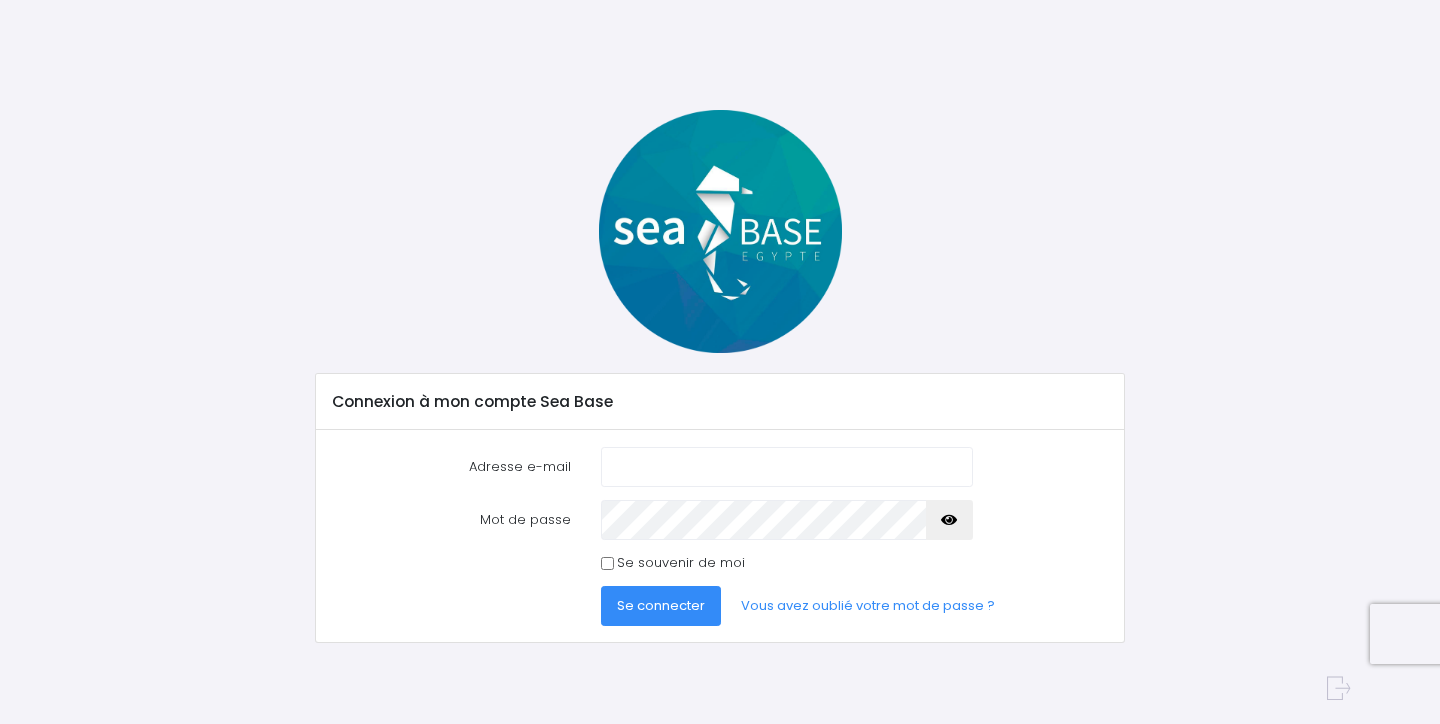 scroll, scrollTop: 0, scrollLeft: 0, axis: both 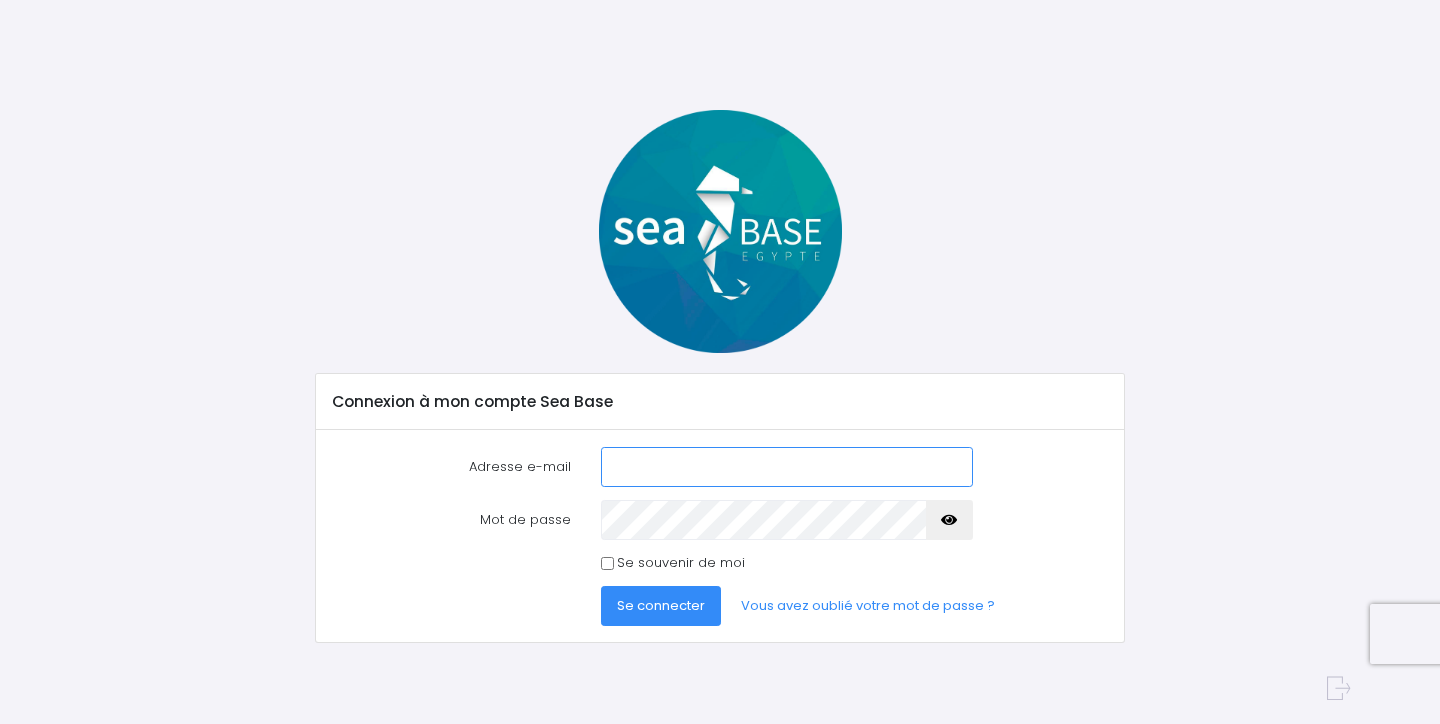 type on "matthieumotta@me.com" 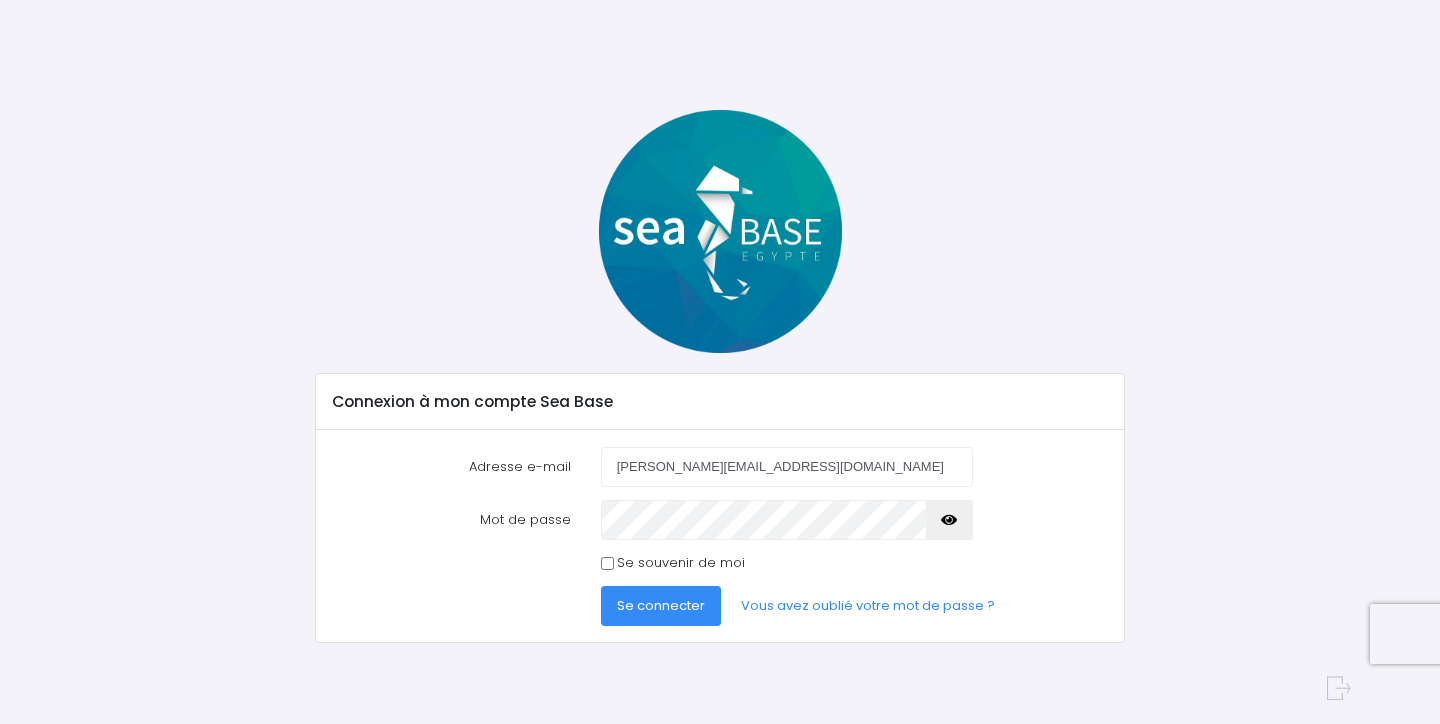 click on "Se souvenir de moi" at bounding box center (607, 563) 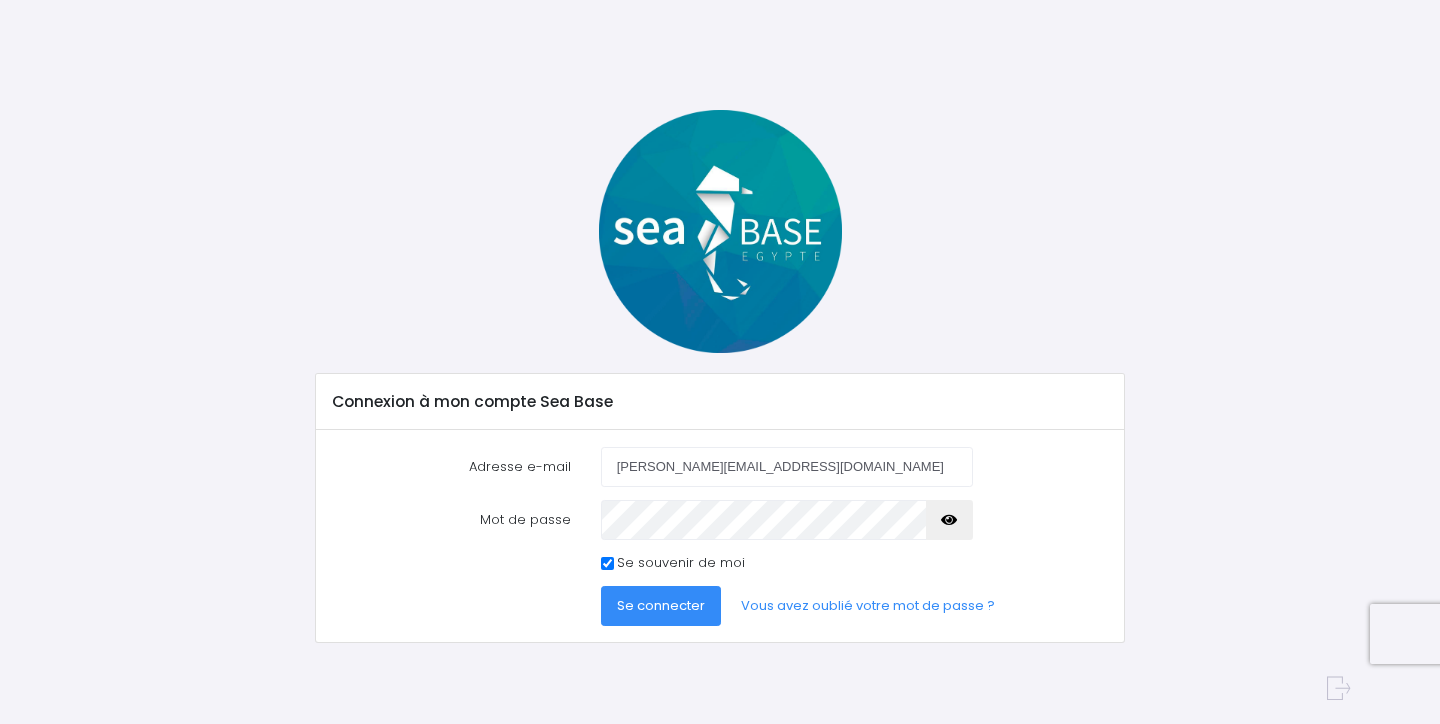 click on "Se connecter" at bounding box center [661, 605] 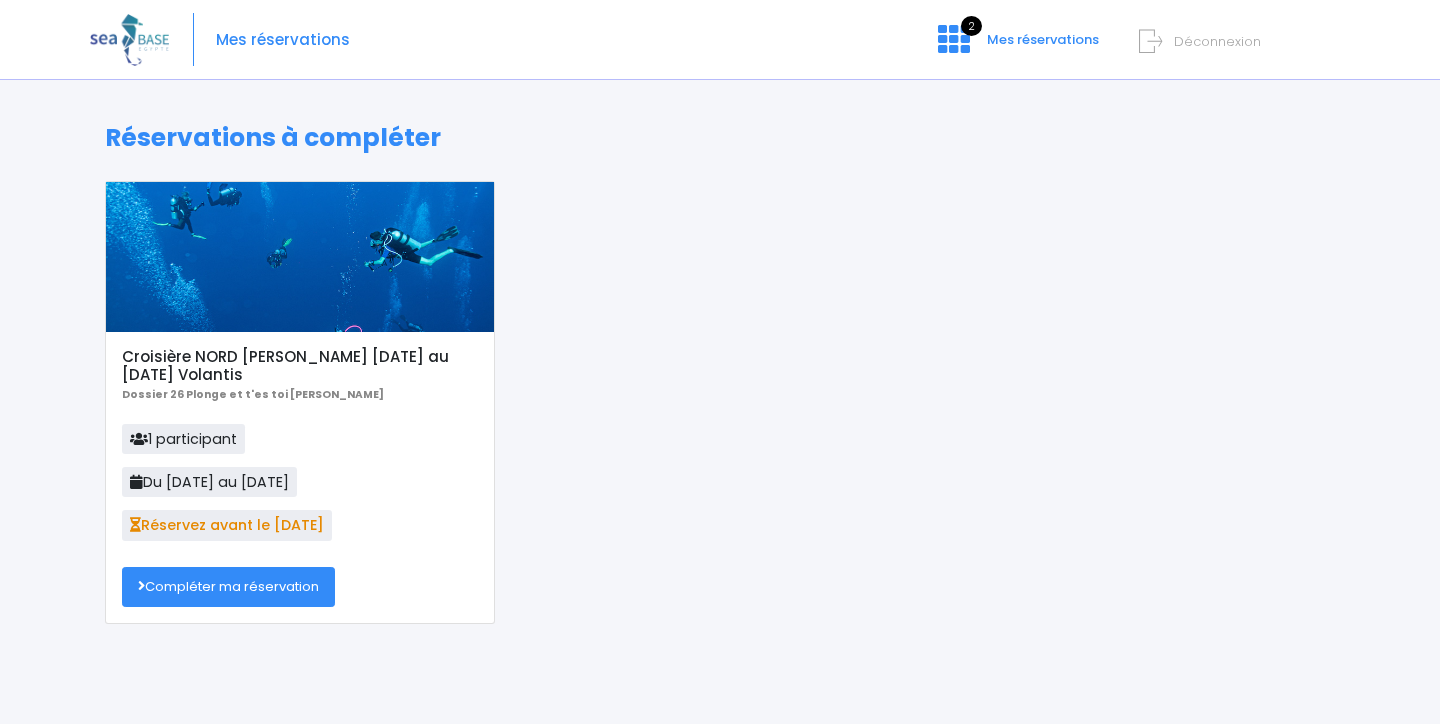 scroll, scrollTop: 0, scrollLeft: 0, axis: both 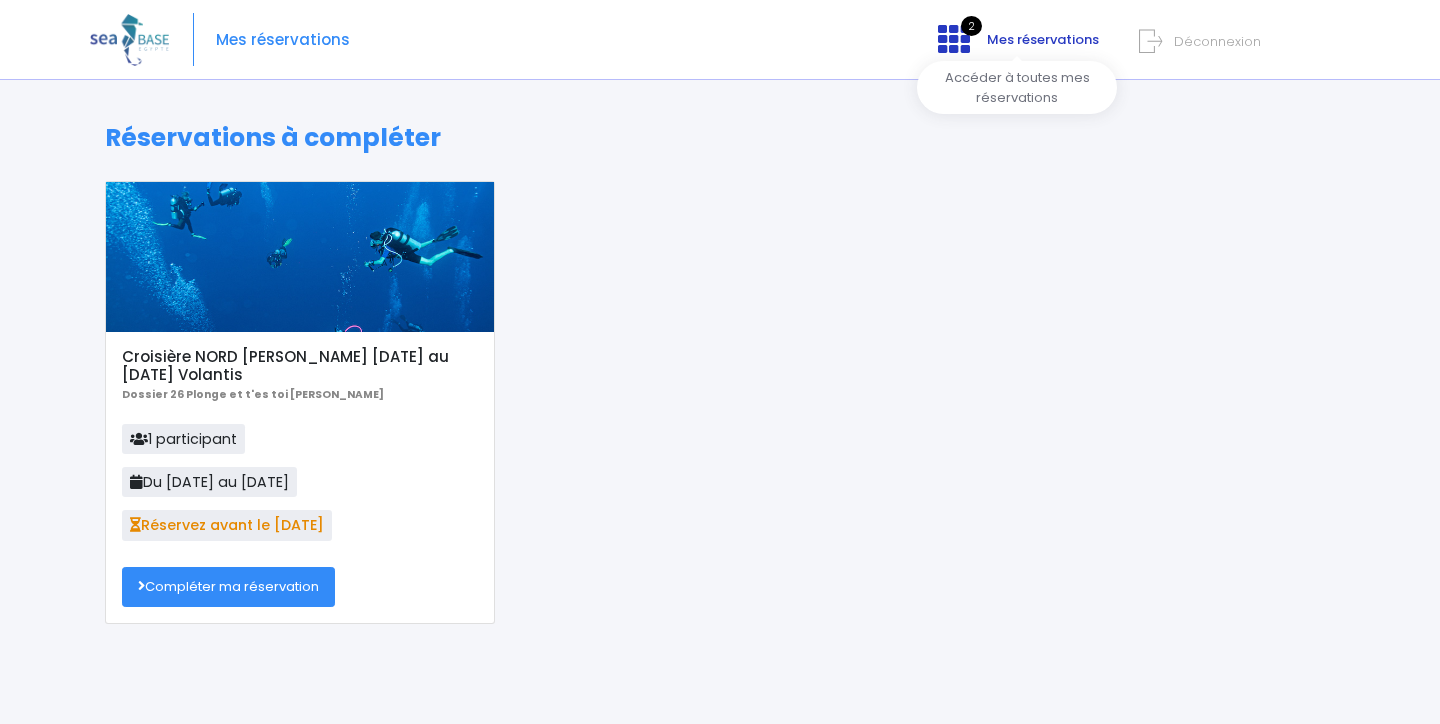 click on "Mes réservations" at bounding box center (1043, 39) 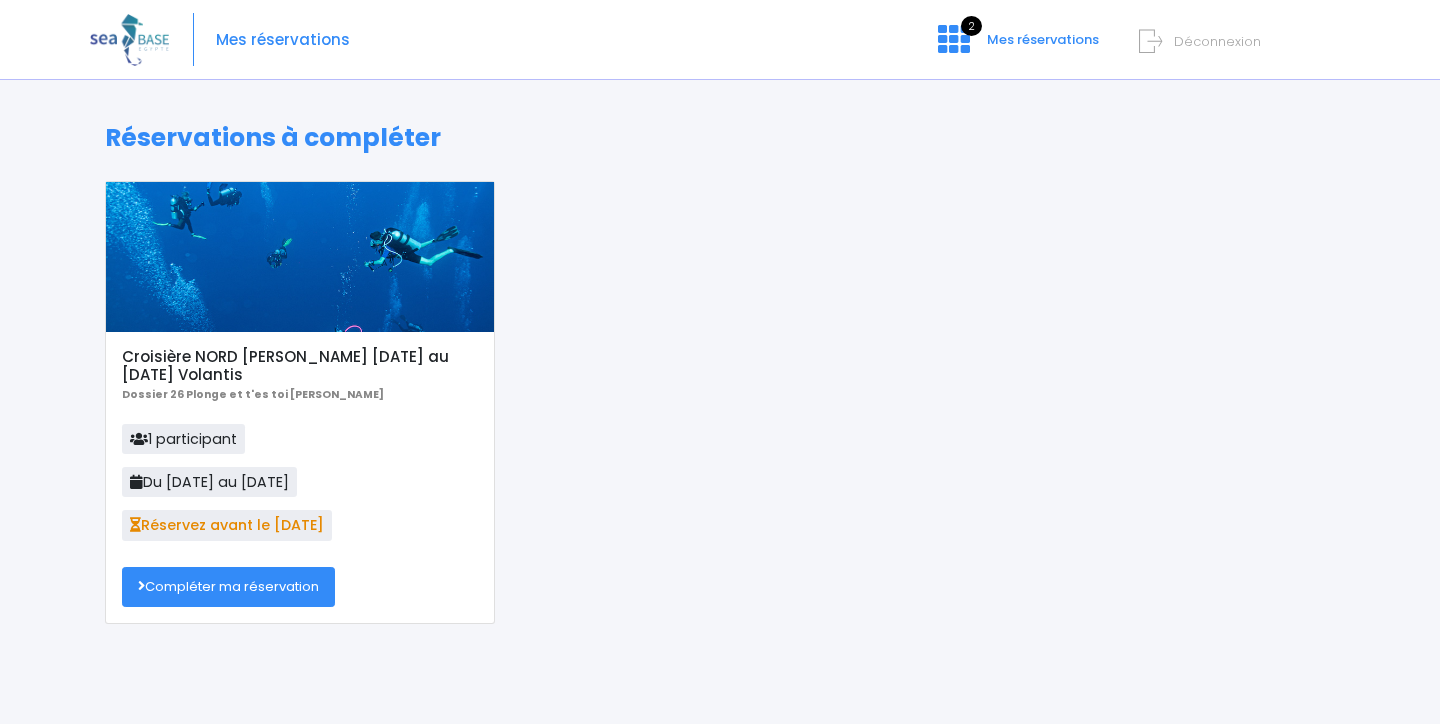 scroll, scrollTop: 0, scrollLeft: 0, axis: both 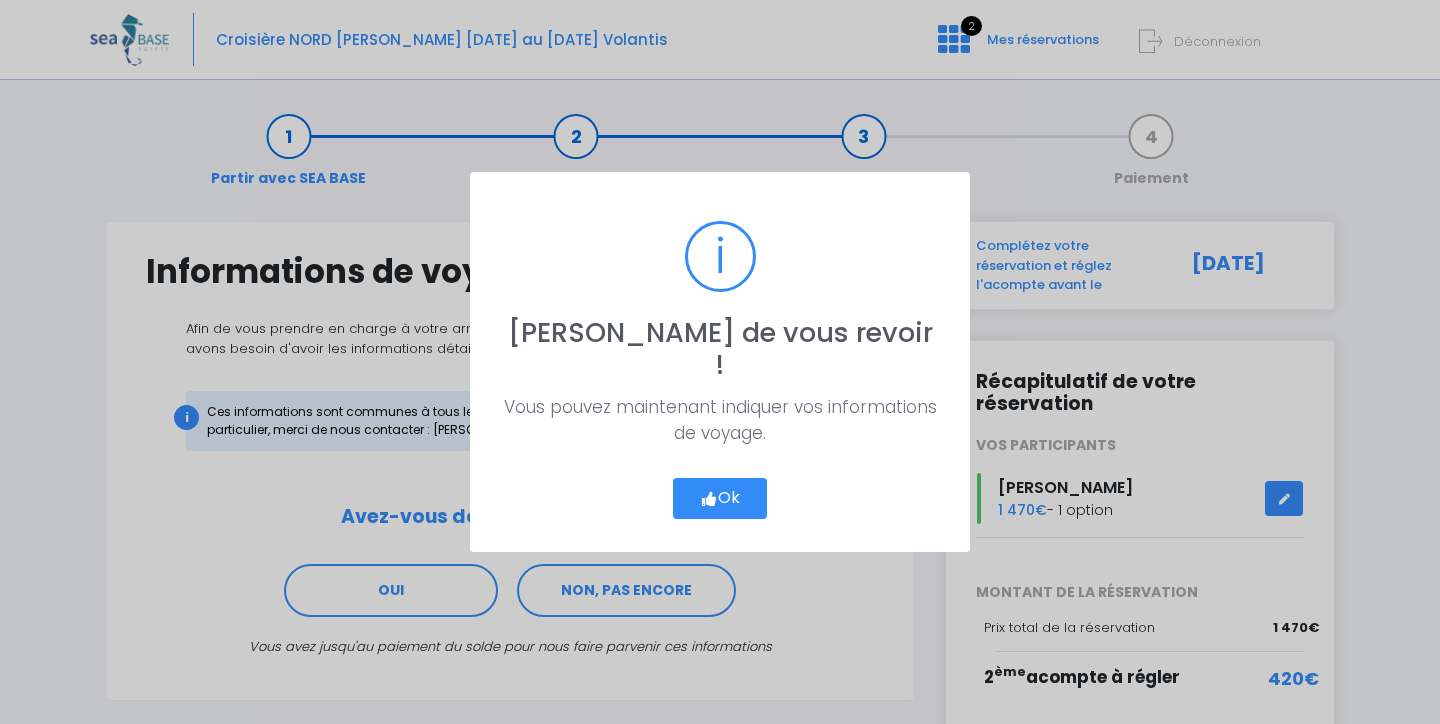 click on "Ok" at bounding box center [720, 499] 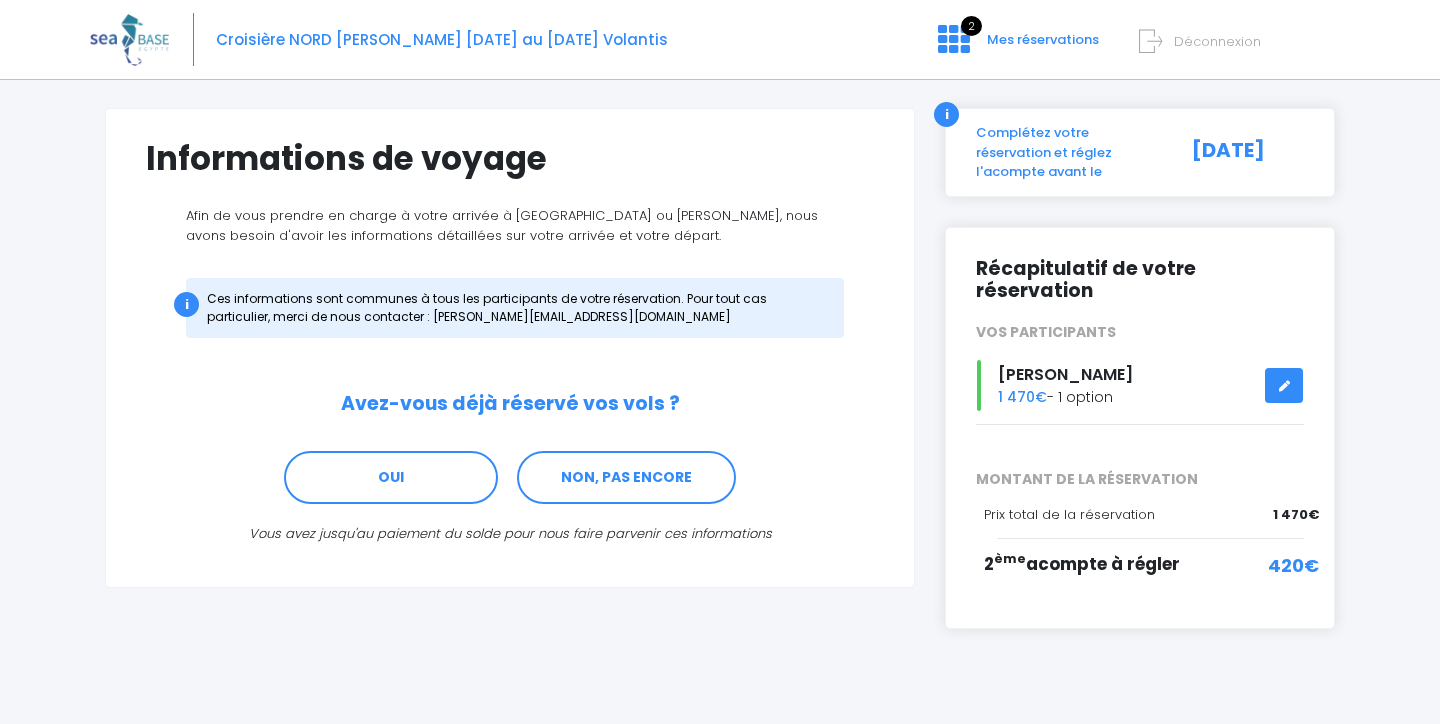 scroll, scrollTop: 112, scrollLeft: 0, axis: vertical 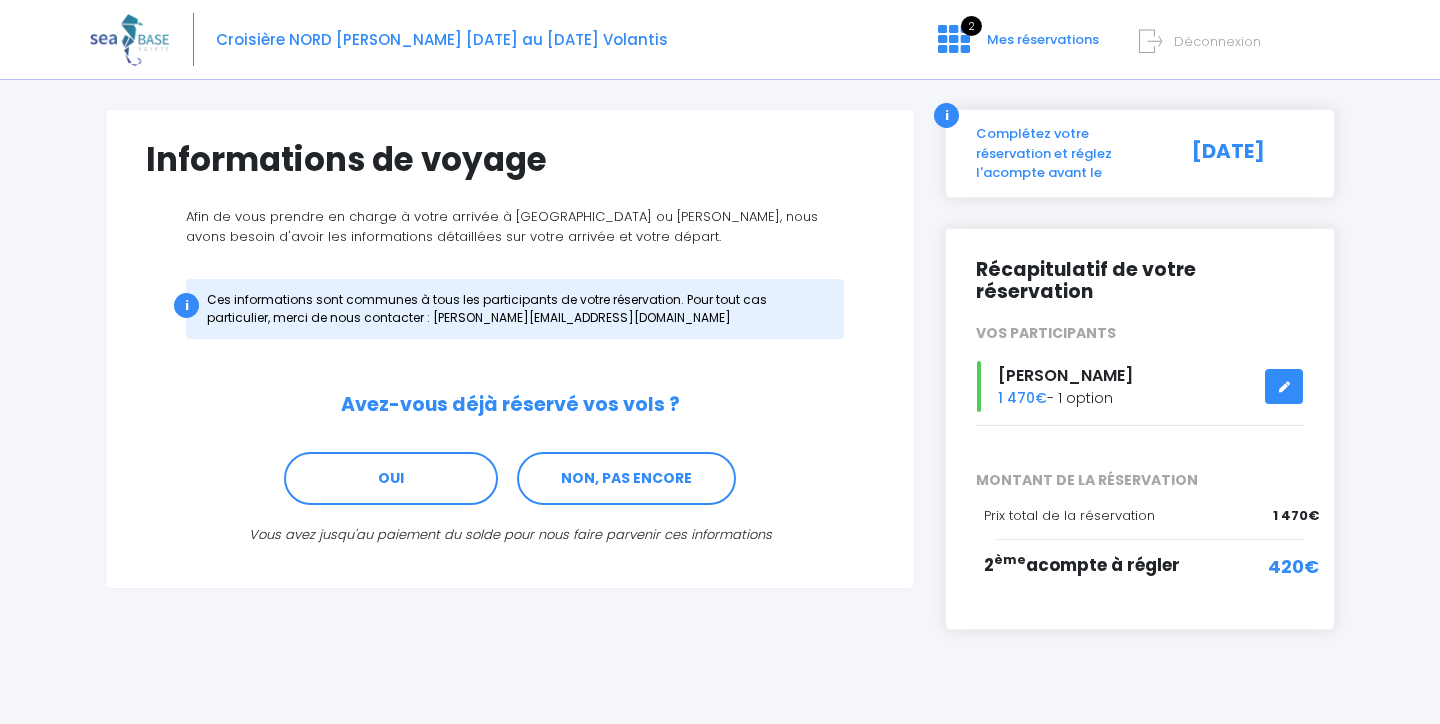 click at bounding box center [1284, 387] 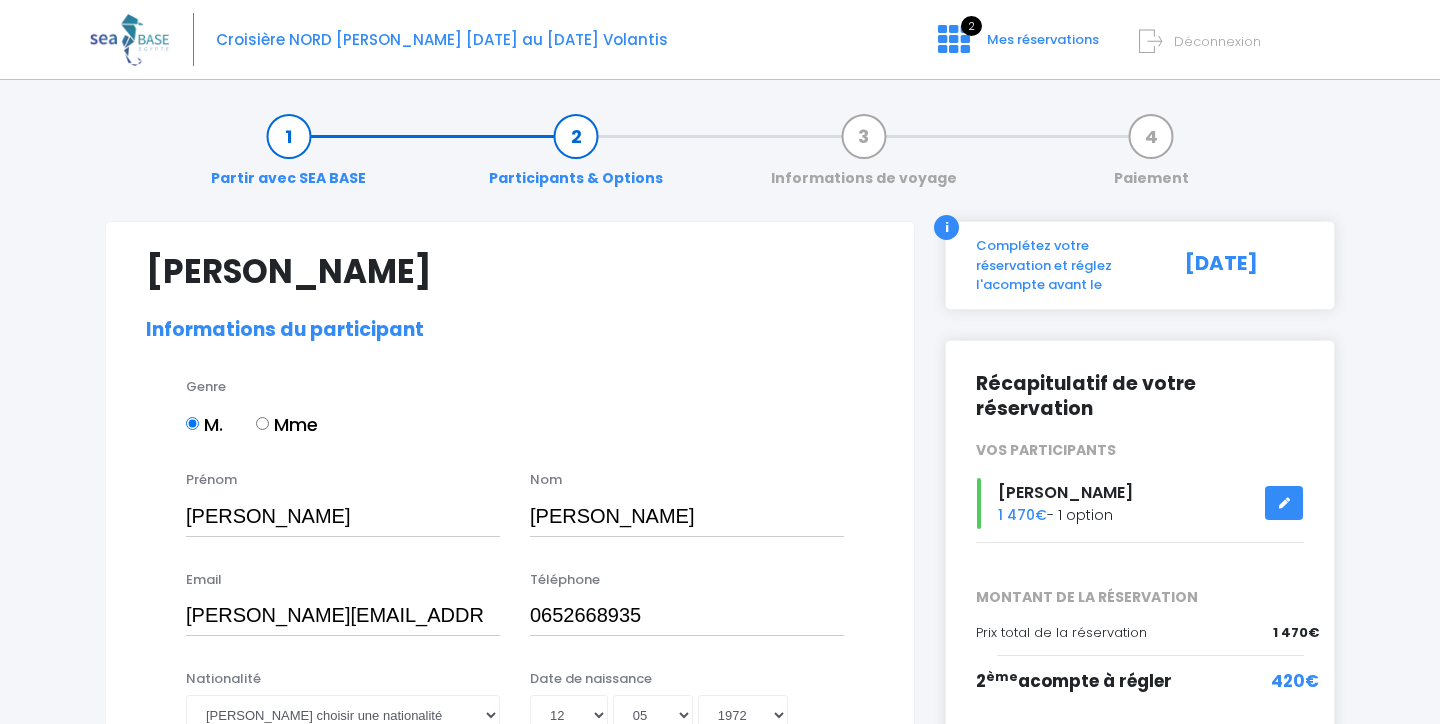 select on "N3" 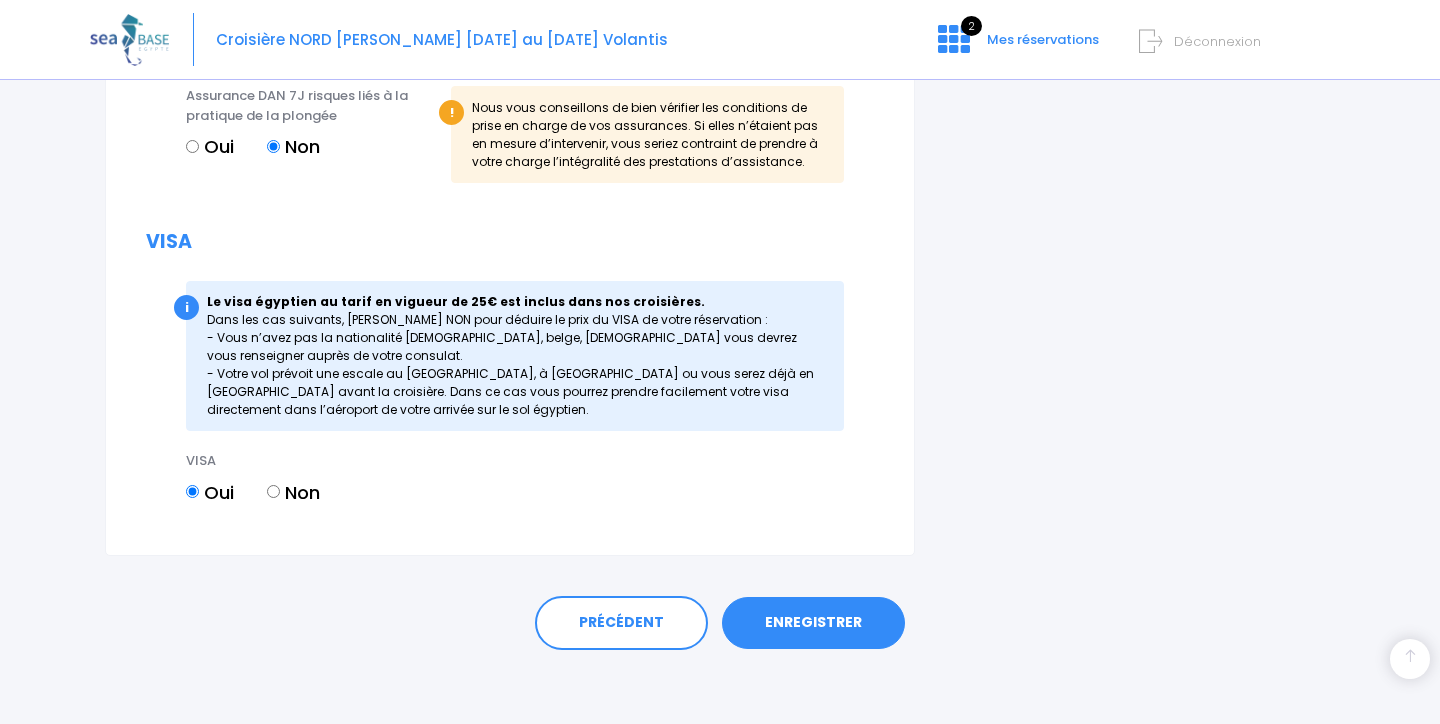 scroll, scrollTop: 2415, scrollLeft: 0, axis: vertical 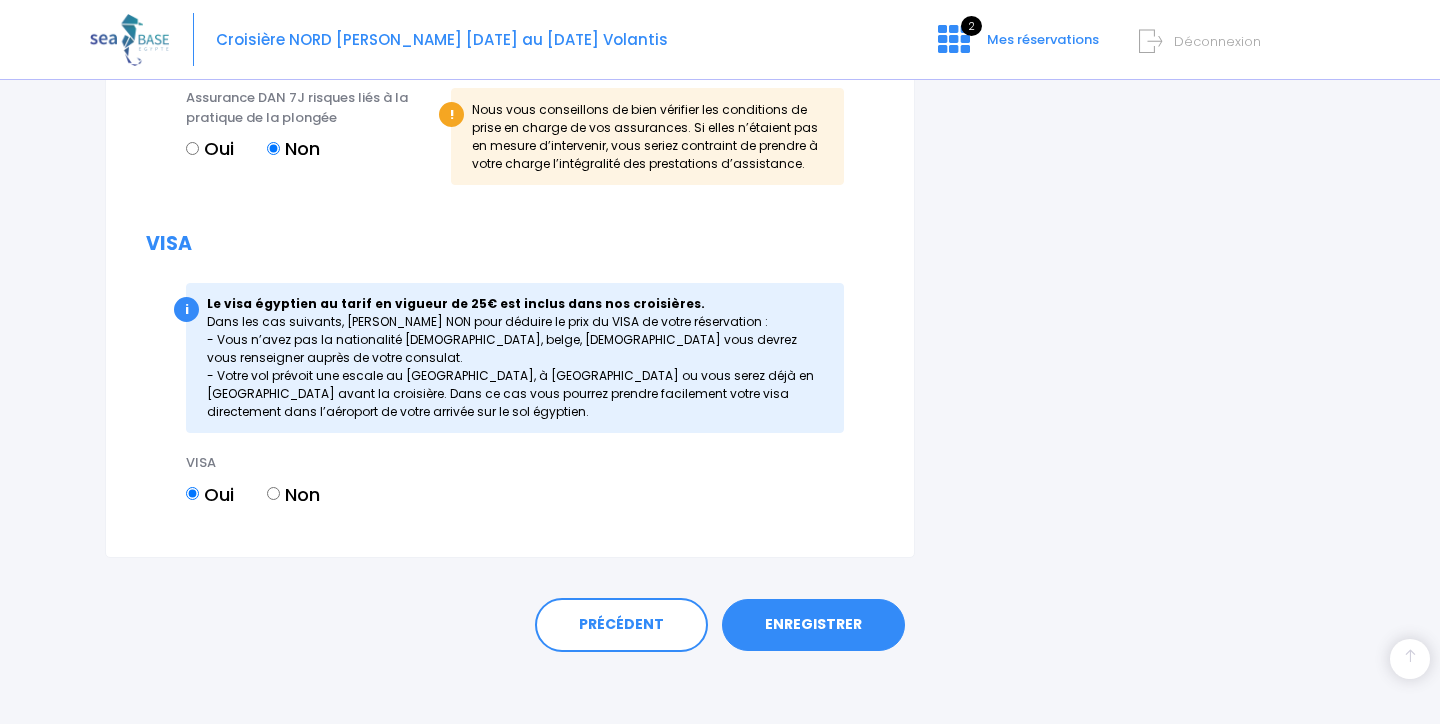 click on "ENREGISTRER" at bounding box center [813, 625] 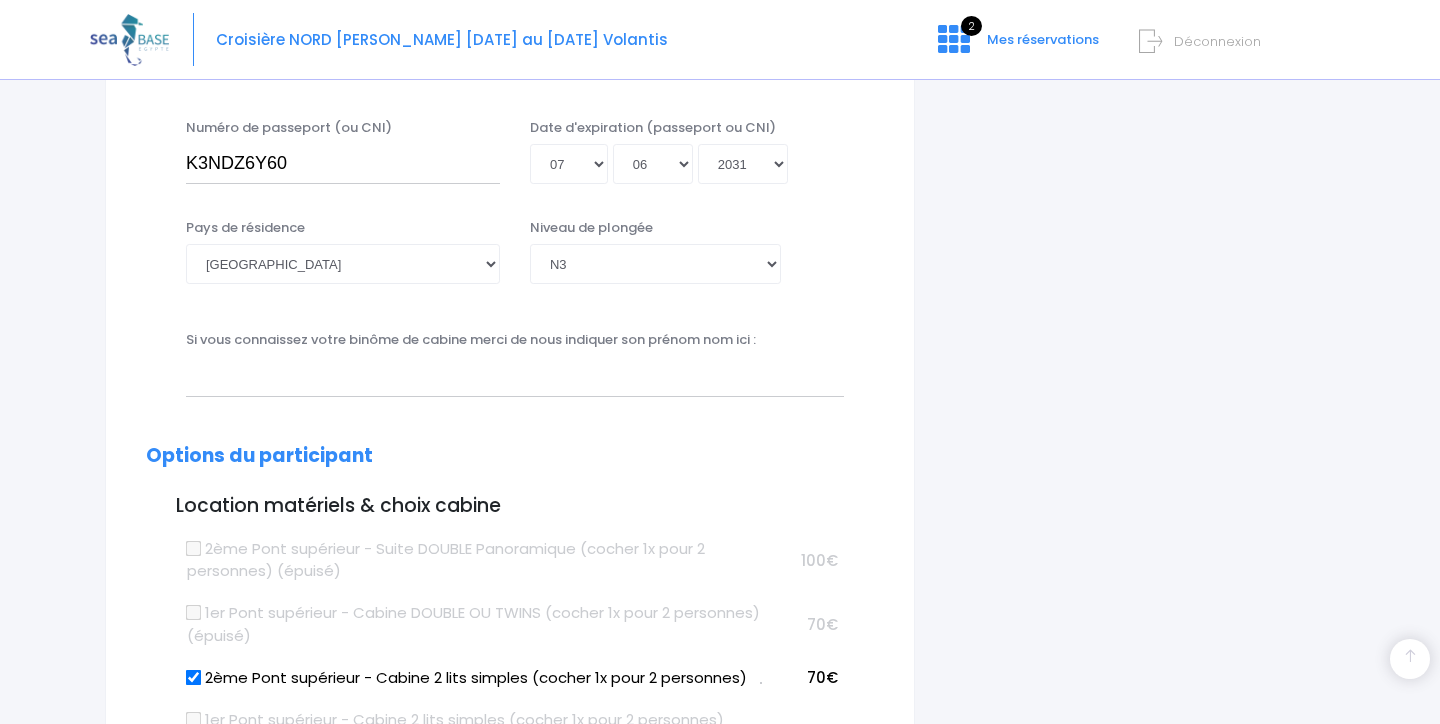 scroll, scrollTop: 495, scrollLeft: 0, axis: vertical 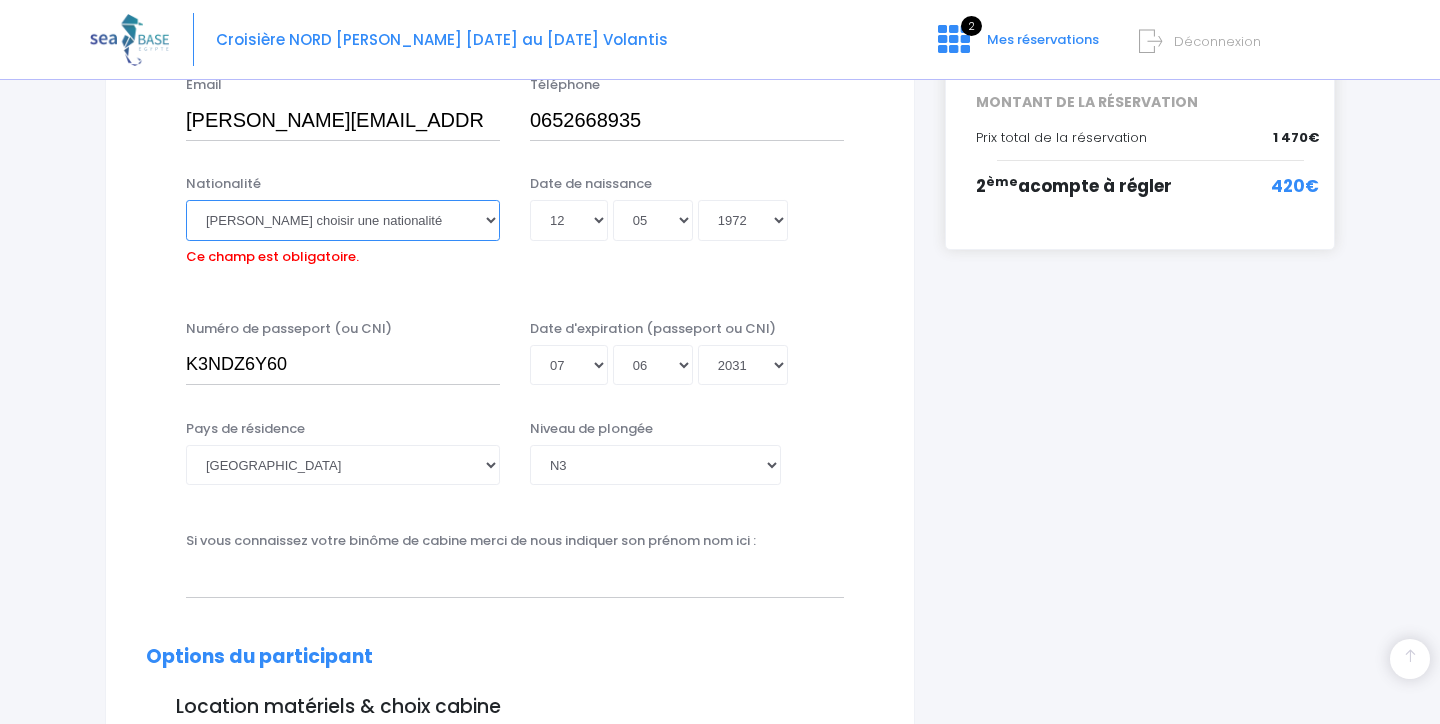 select on "Française" 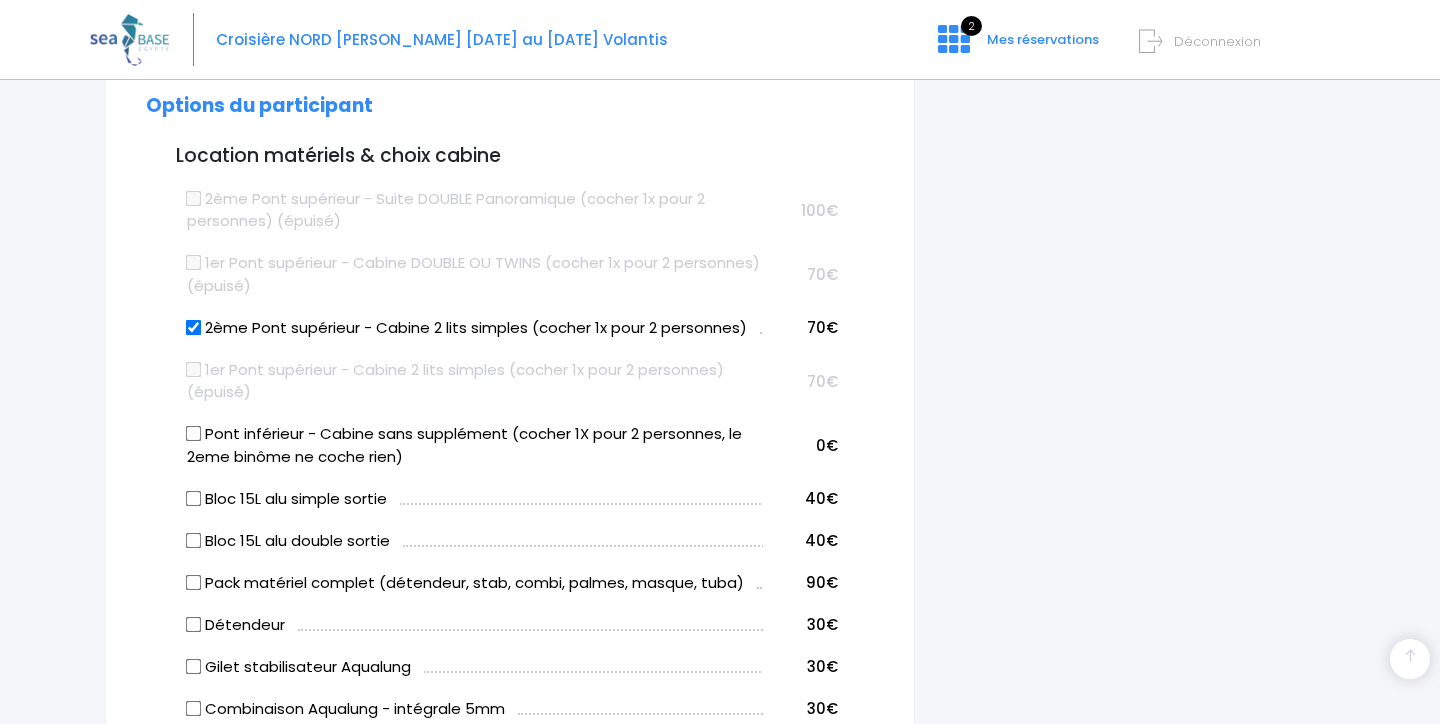 scroll, scrollTop: 960, scrollLeft: 0, axis: vertical 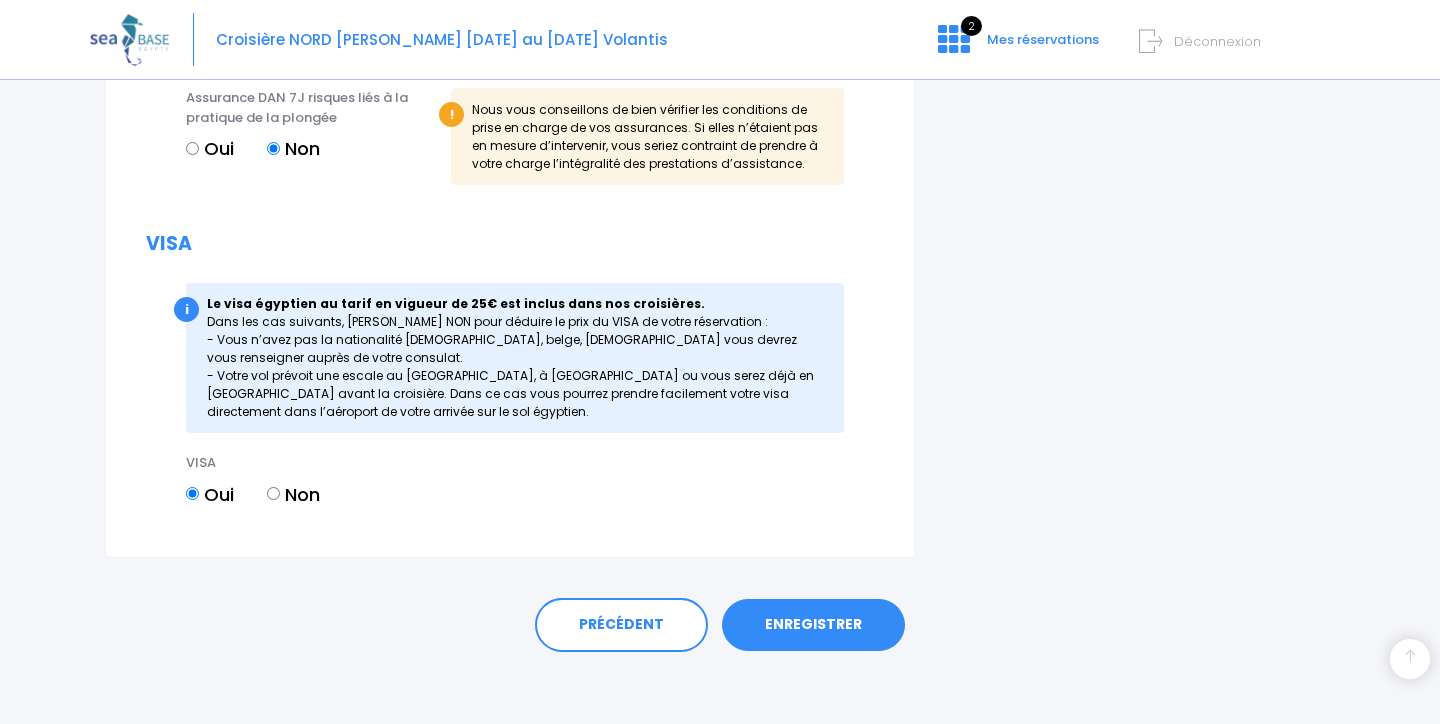 click on "ENREGISTRER" at bounding box center [813, 625] 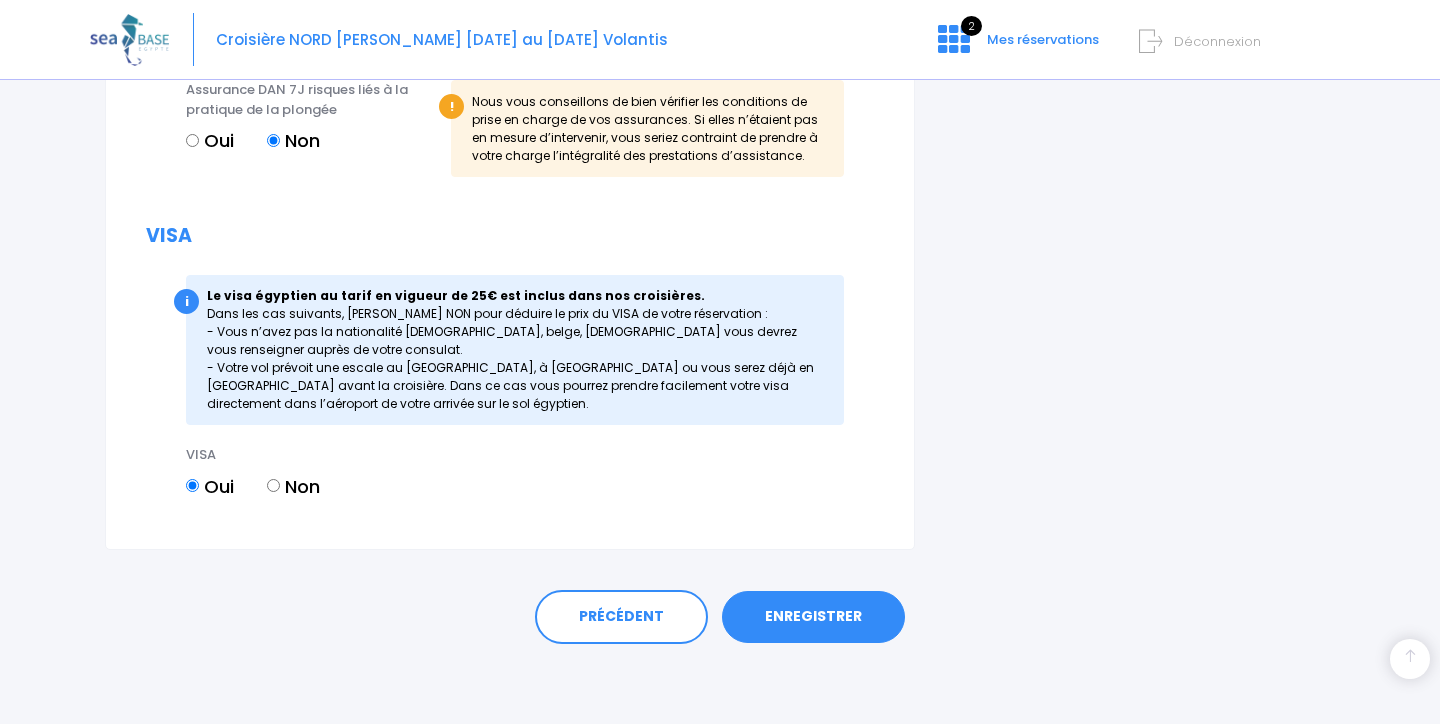 scroll, scrollTop: 2415, scrollLeft: 0, axis: vertical 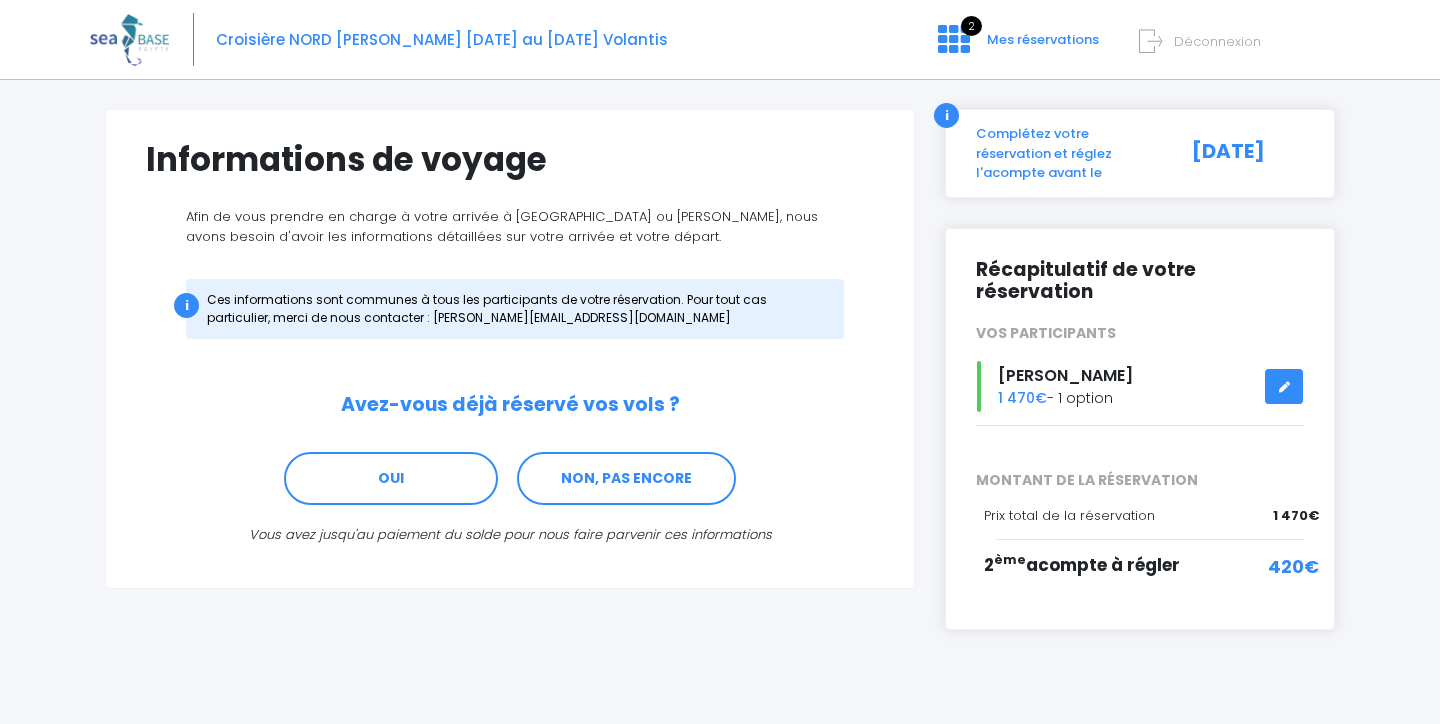 click at bounding box center (1284, 387) 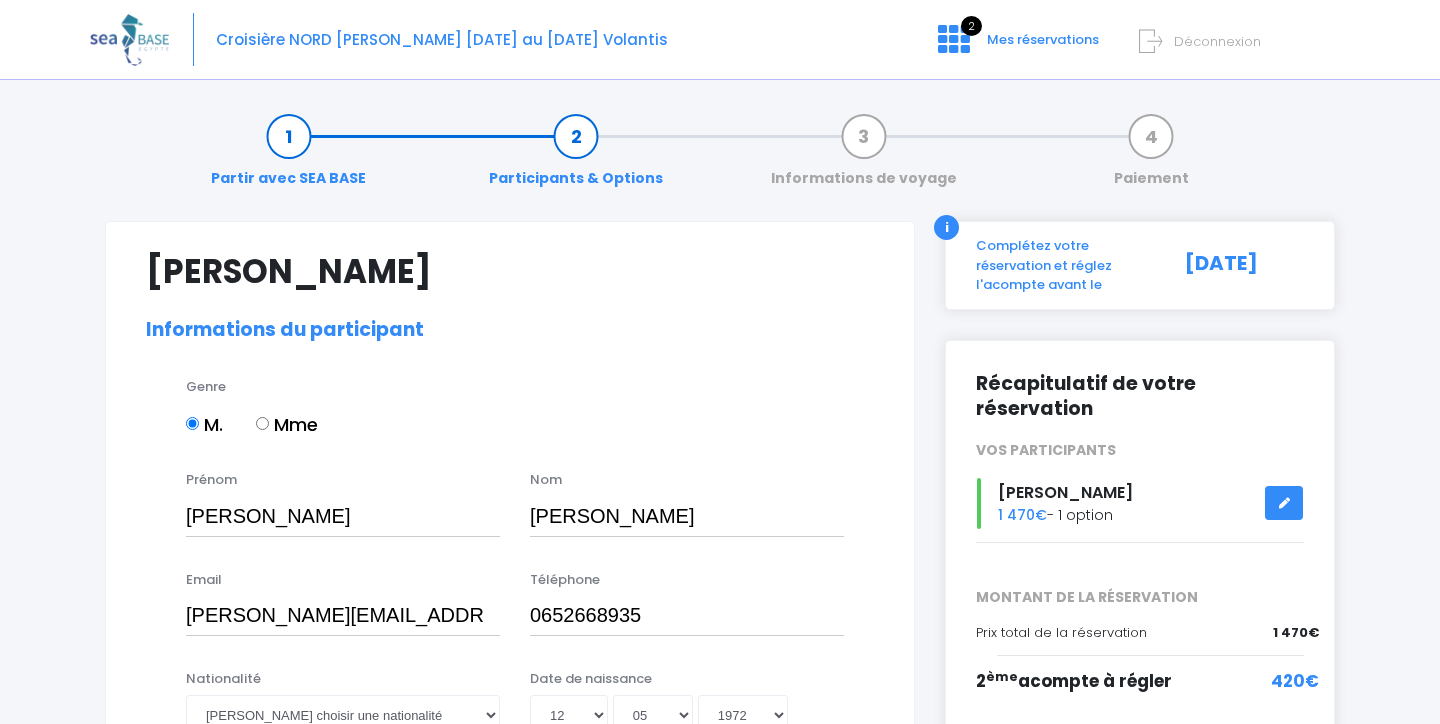 select on "N3" 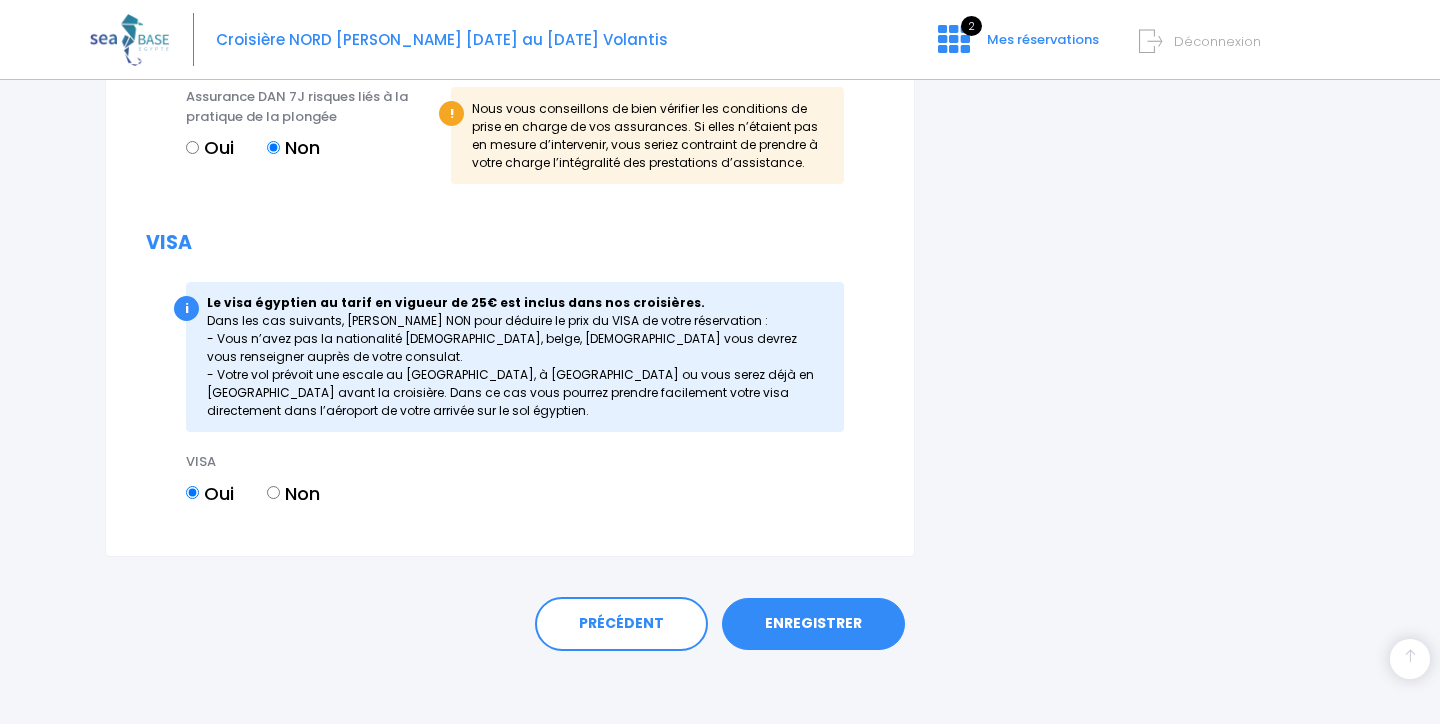 scroll, scrollTop: 2415, scrollLeft: 0, axis: vertical 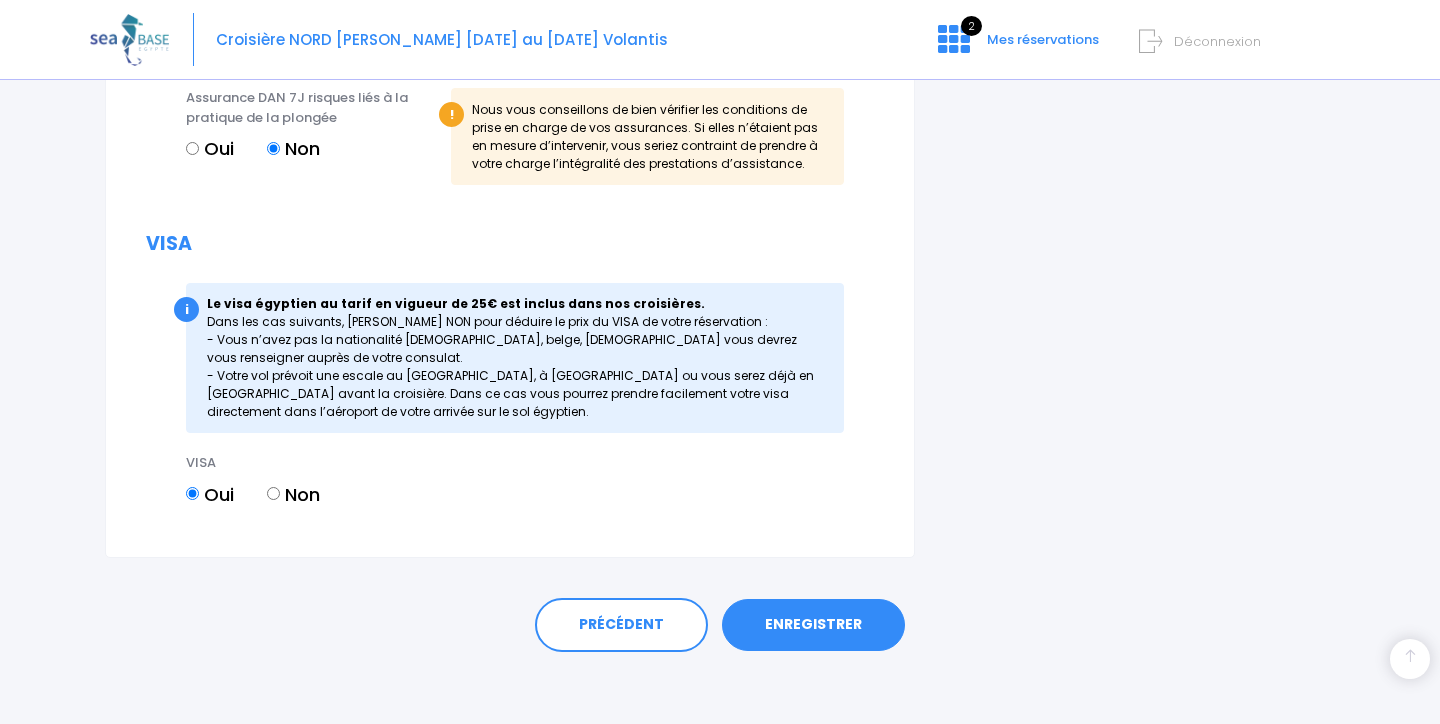 click on "ENREGISTRER" at bounding box center (813, 625) 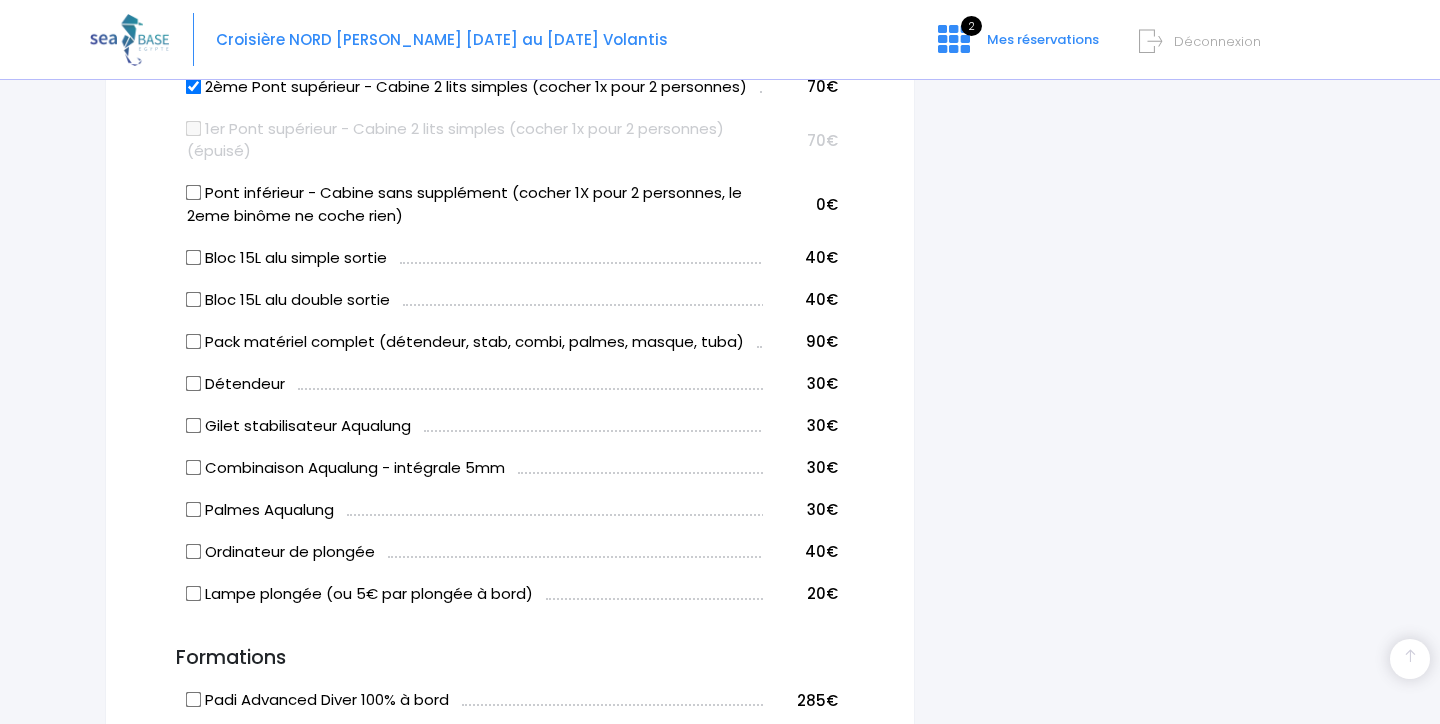 scroll, scrollTop: 495, scrollLeft: 0, axis: vertical 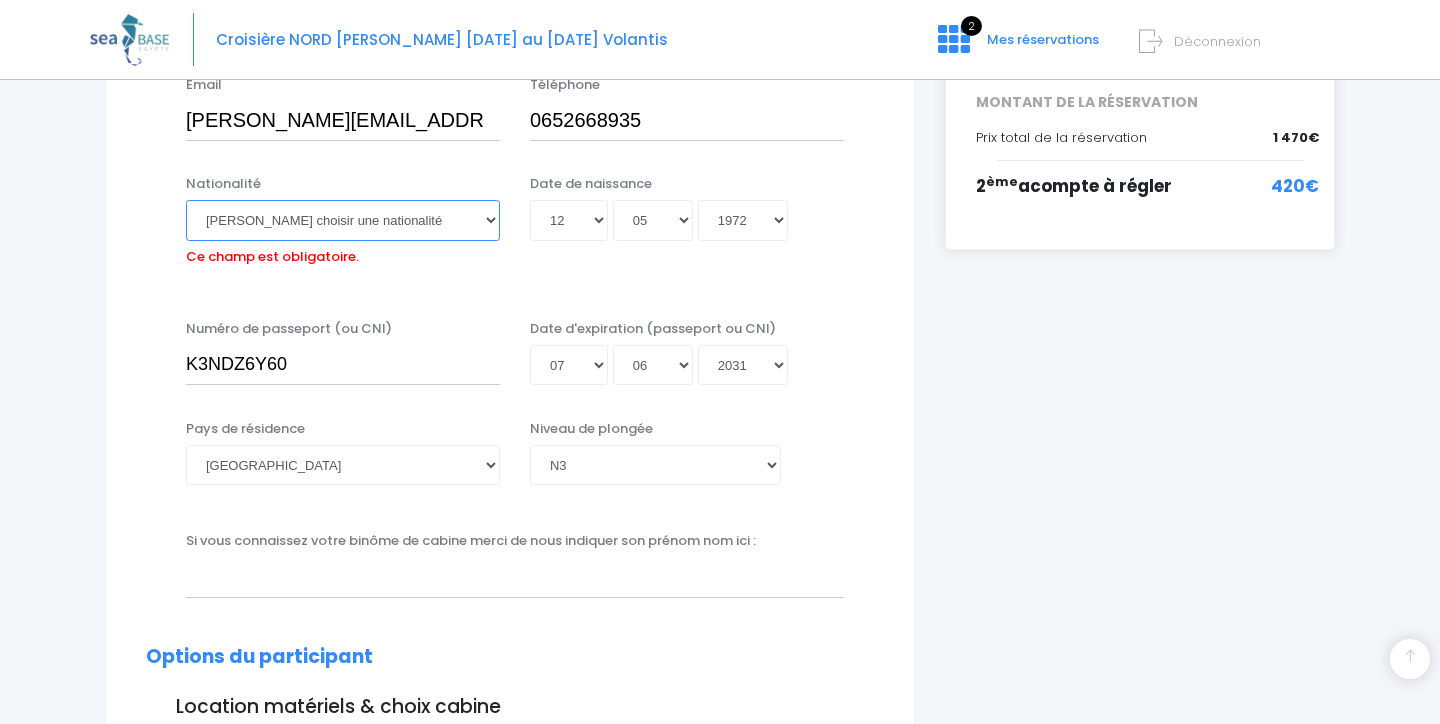 select on "Française" 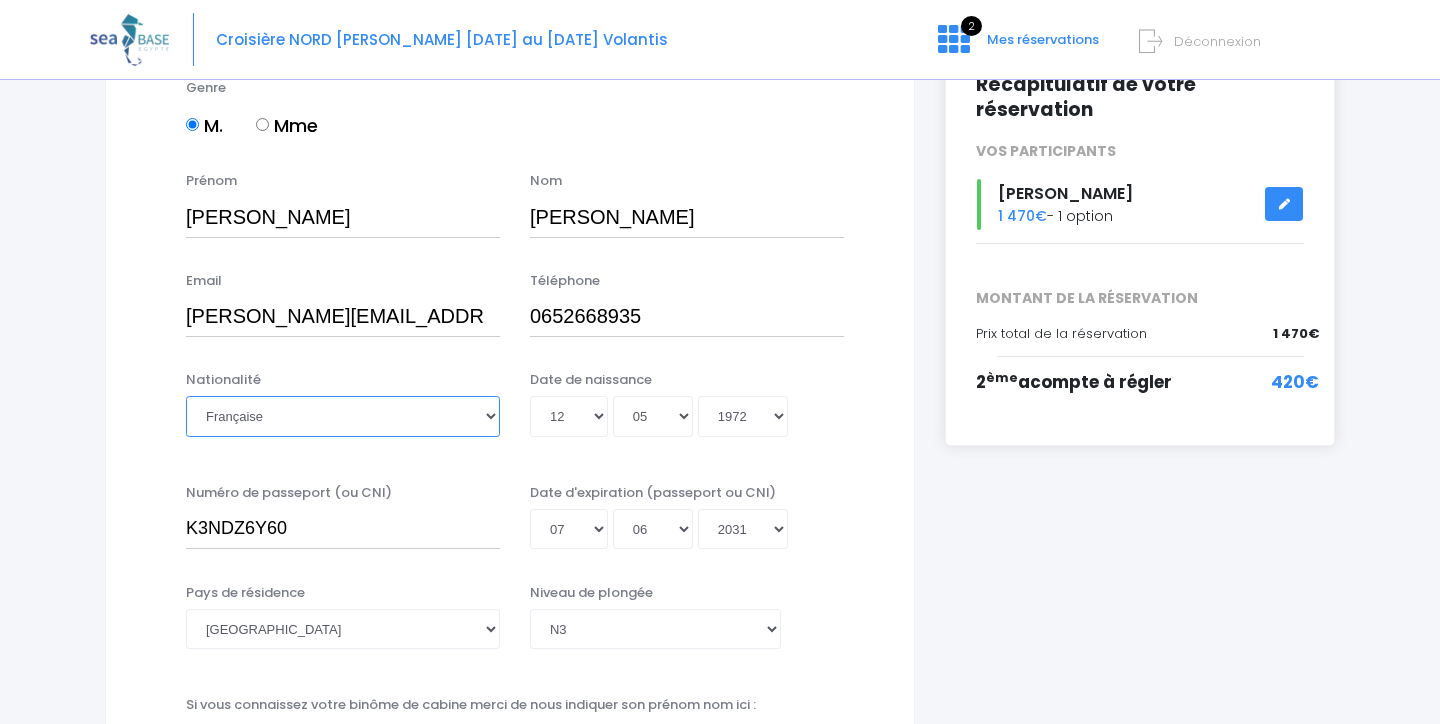 scroll, scrollTop: 288, scrollLeft: 0, axis: vertical 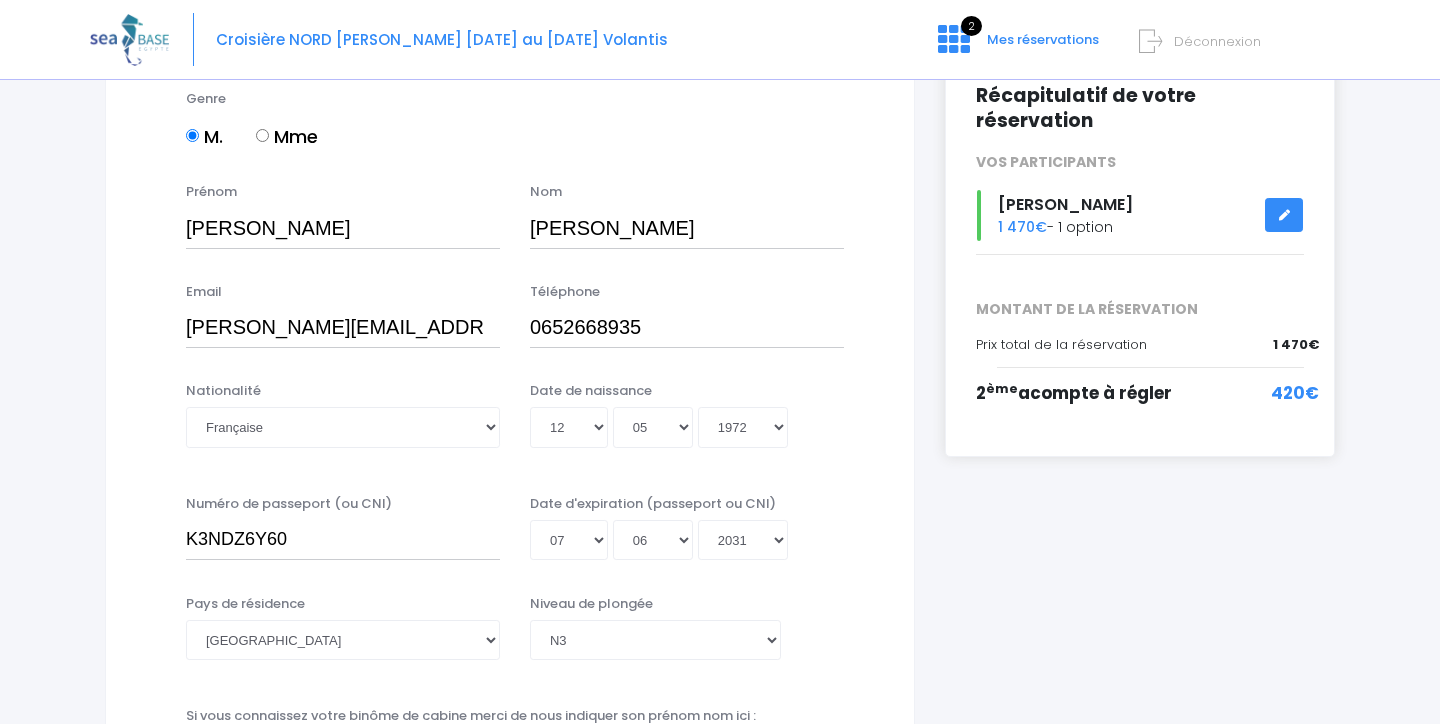 click on "2 ème  acompte
à régler" at bounding box center [1074, 393] 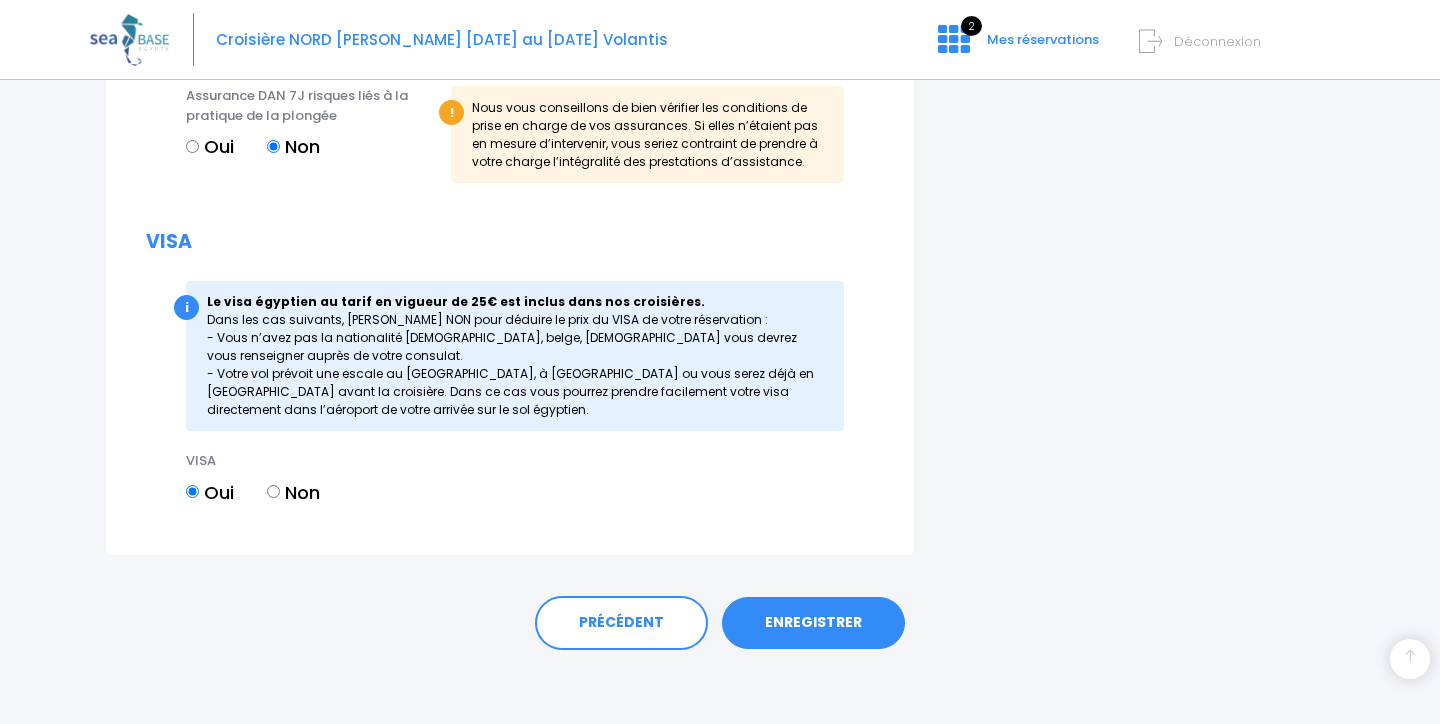 scroll, scrollTop: 2415, scrollLeft: 0, axis: vertical 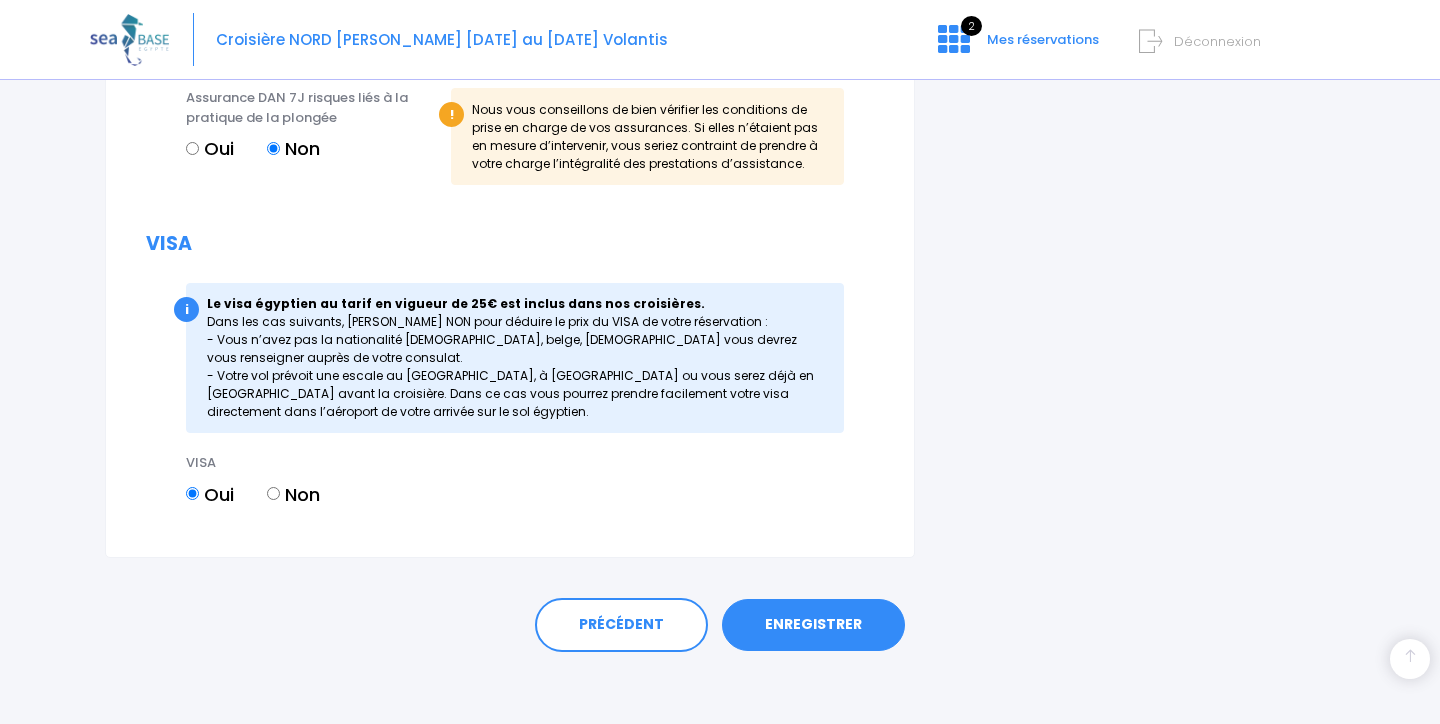 click on "ENREGISTRER" at bounding box center [813, 625] 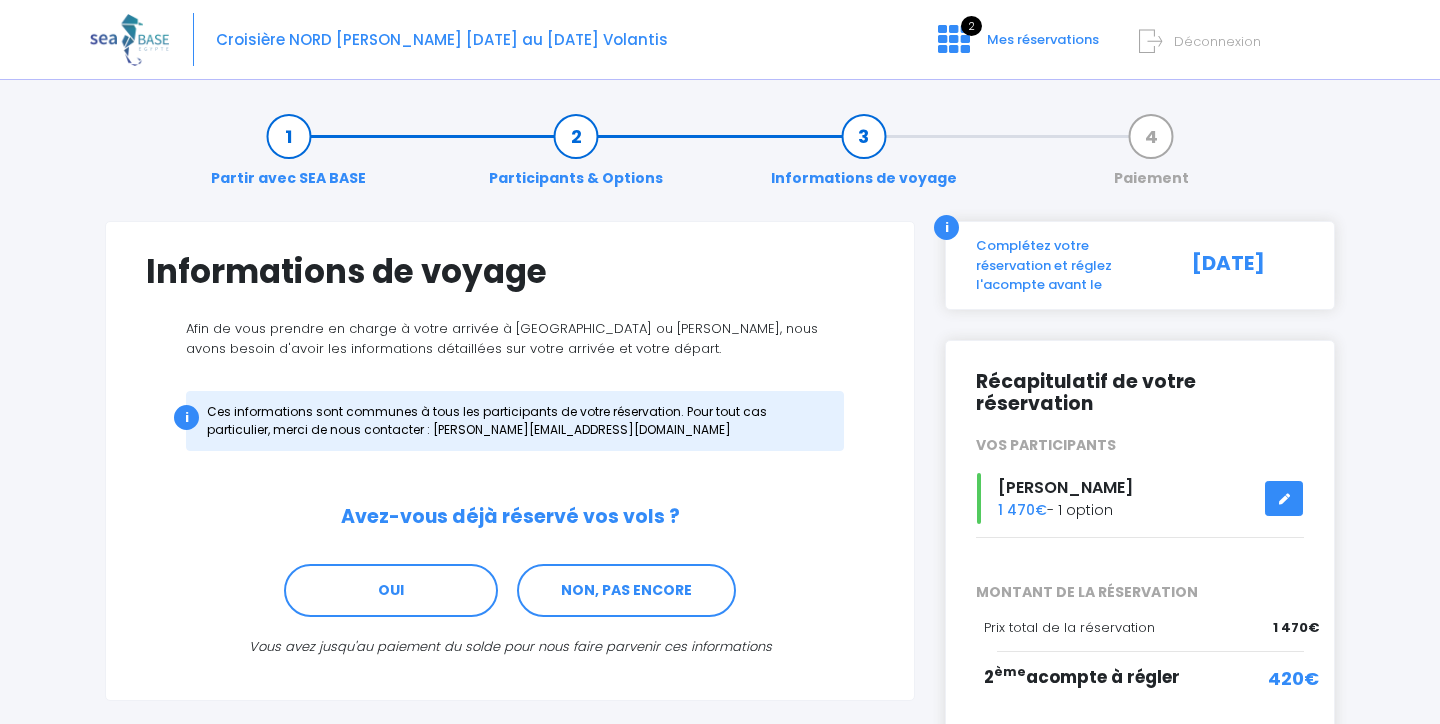 scroll, scrollTop: 0, scrollLeft: 0, axis: both 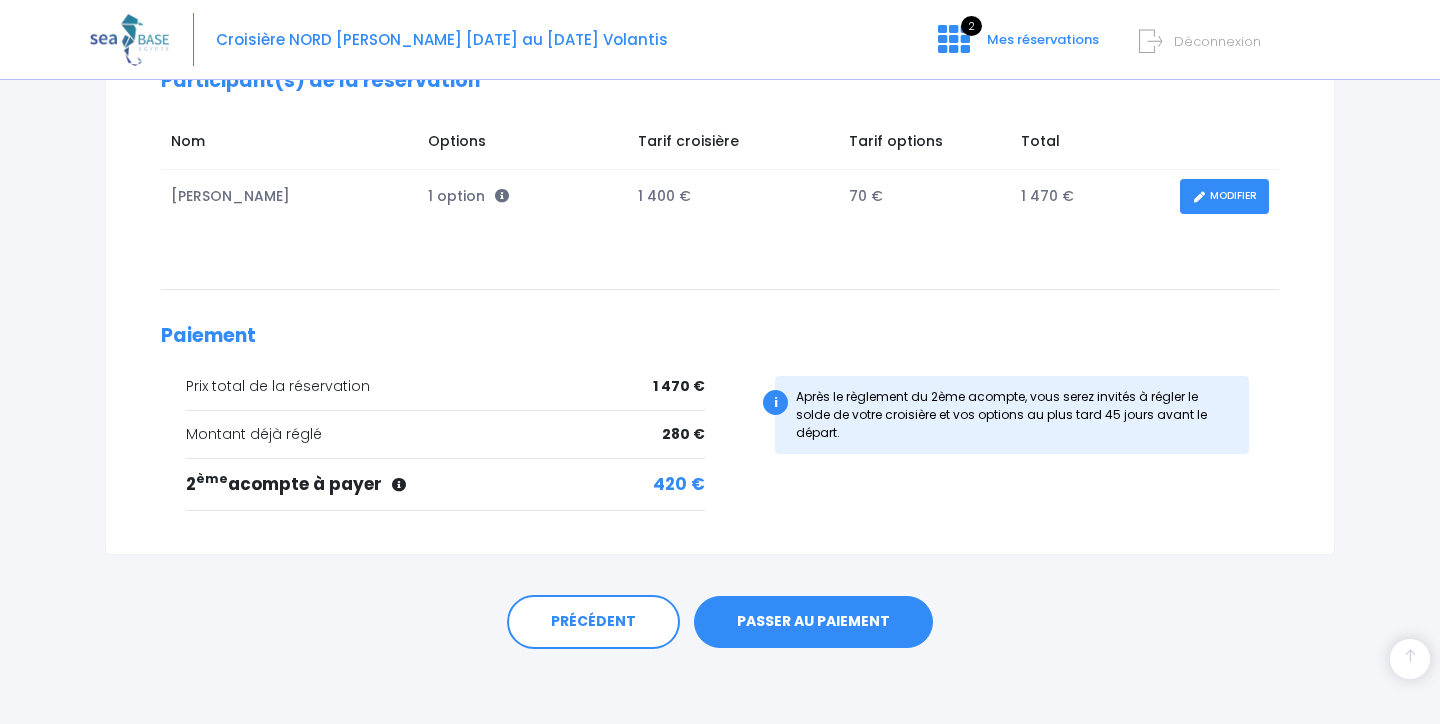 click on "PASSER AU PAIEMENT" at bounding box center [813, 622] 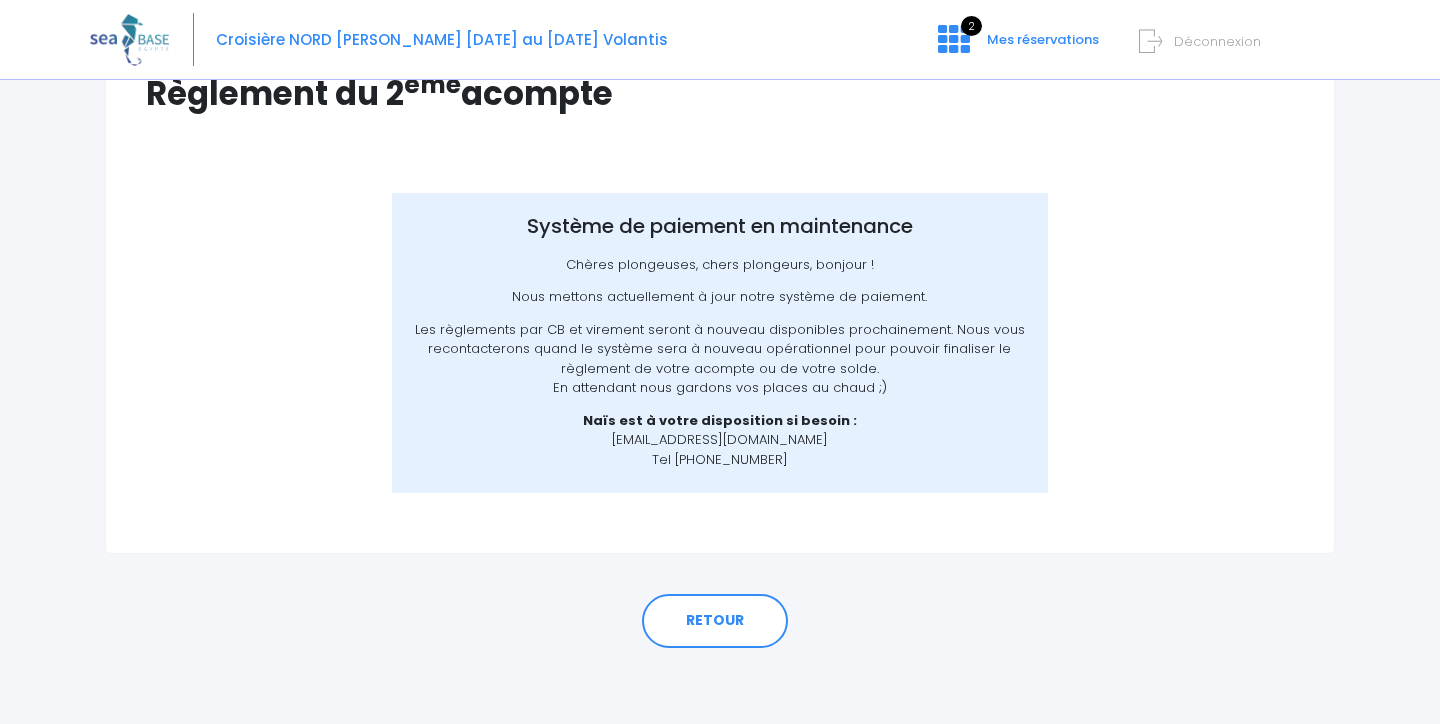 scroll, scrollTop: 177, scrollLeft: 0, axis: vertical 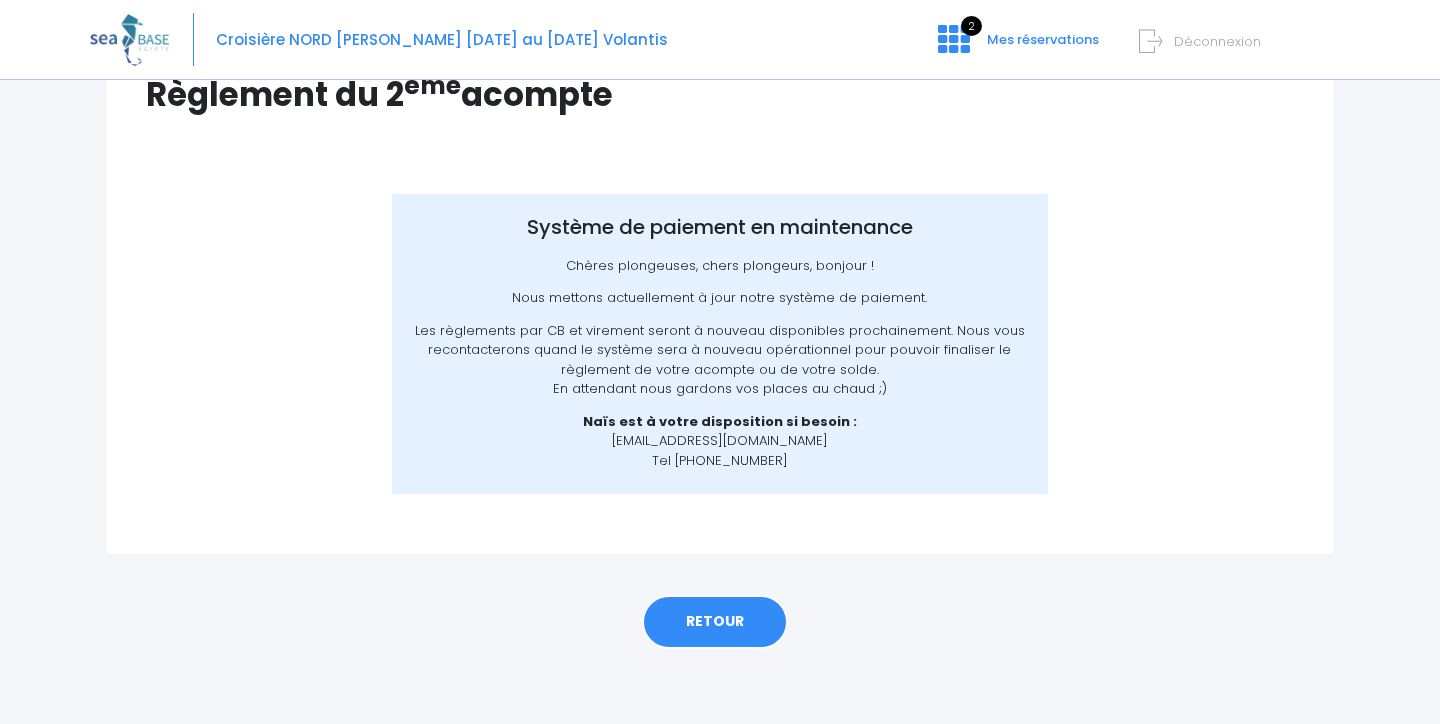 click on "RETOUR" at bounding box center [715, 622] 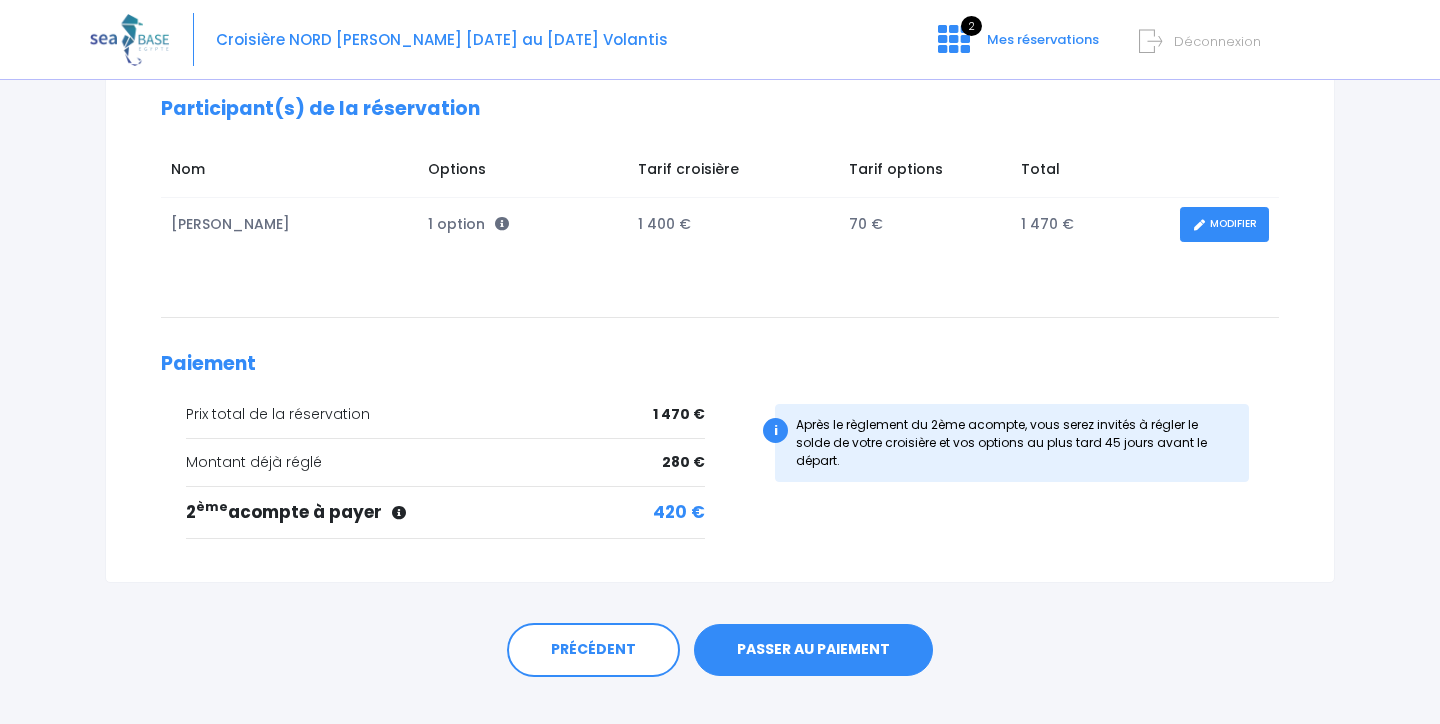 scroll, scrollTop: 296, scrollLeft: 0, axis: vertical 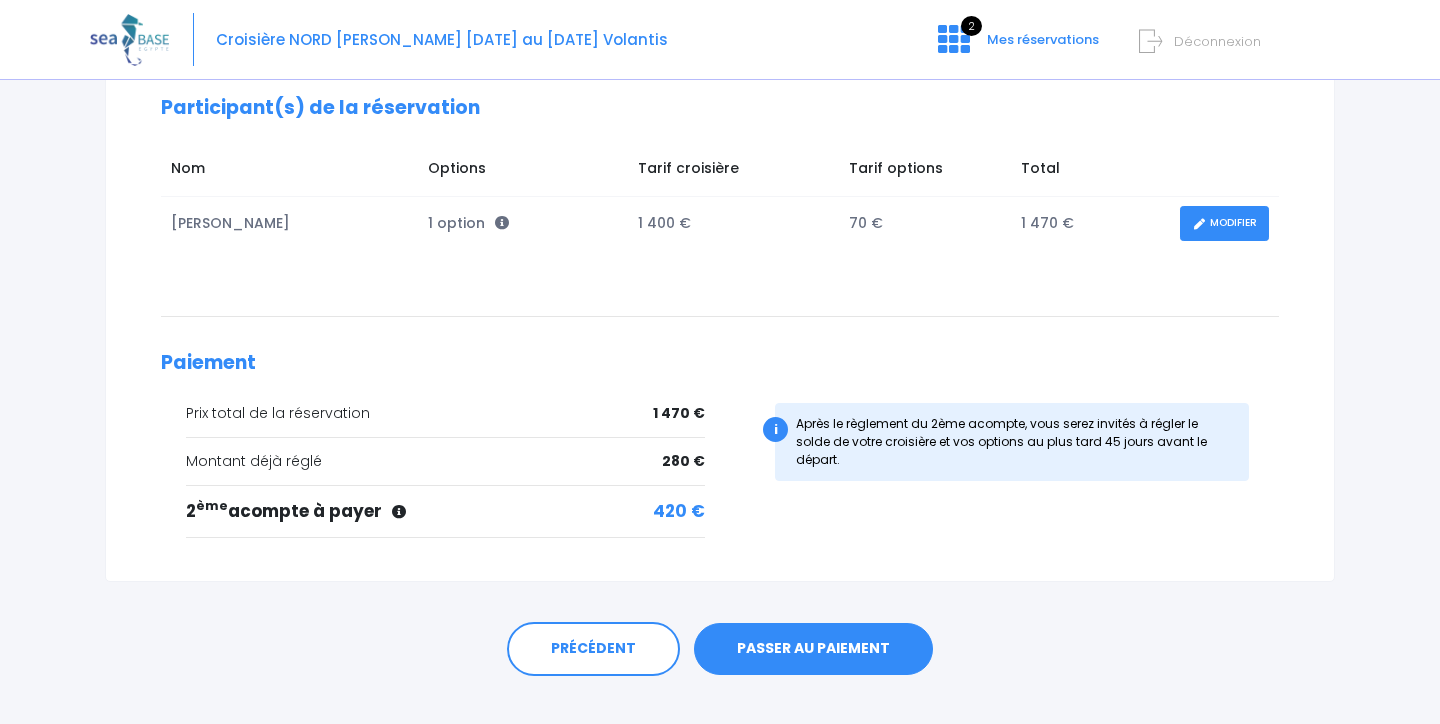 click on "PASSER AU PAIEMENT" at bounding box center [813, 649] 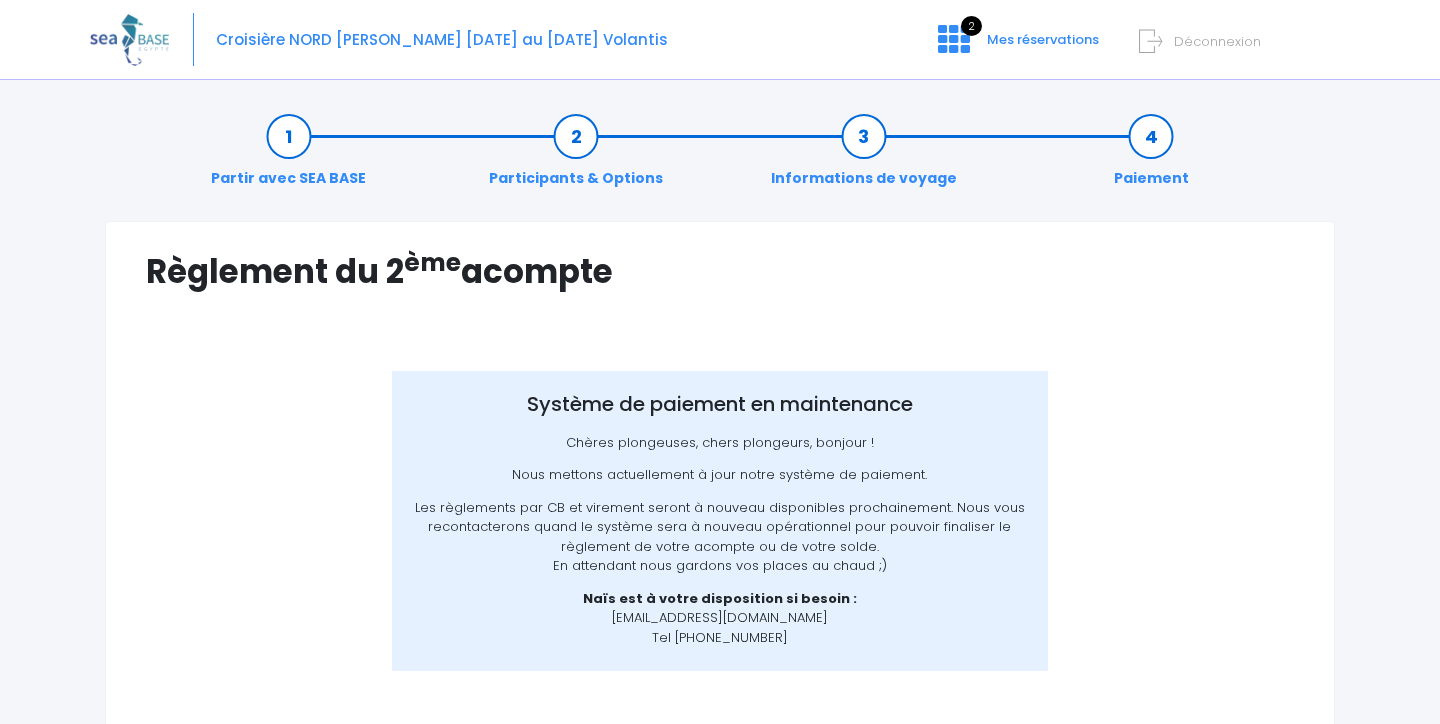 scroll, scrollTop: 0, scrollLeft: 0, axis: both 